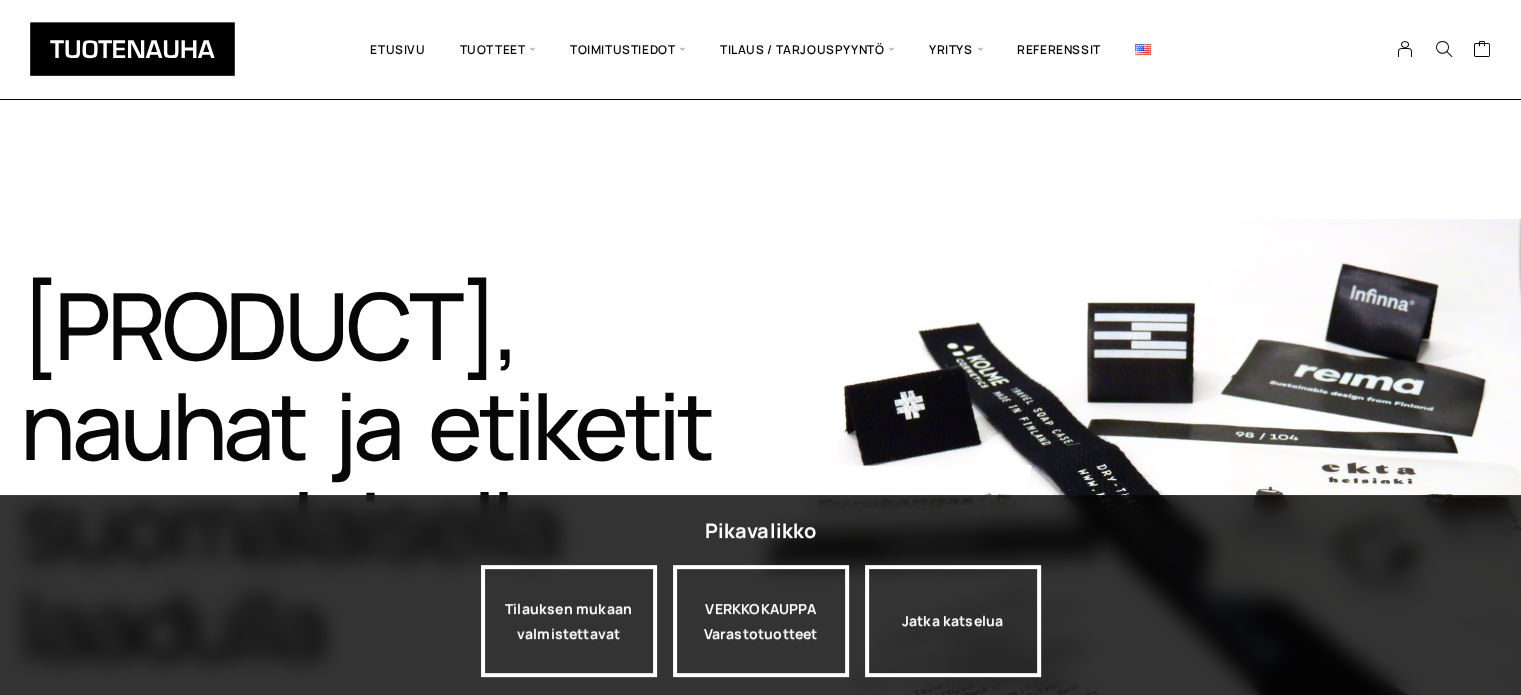 scroll, scrollTop: 0, scrollLeft: 0, axis: both 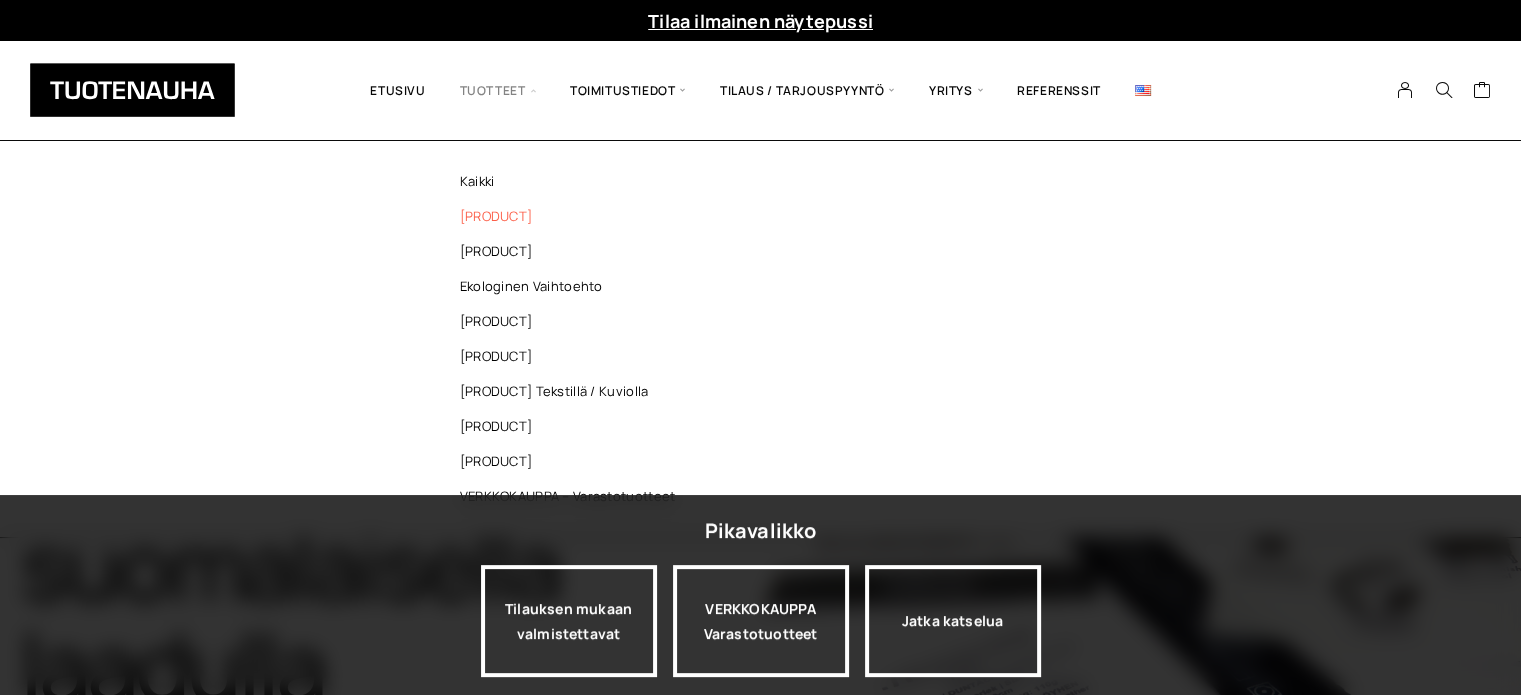 click on "[PRODUCT]" at bounding box center (573, 216) 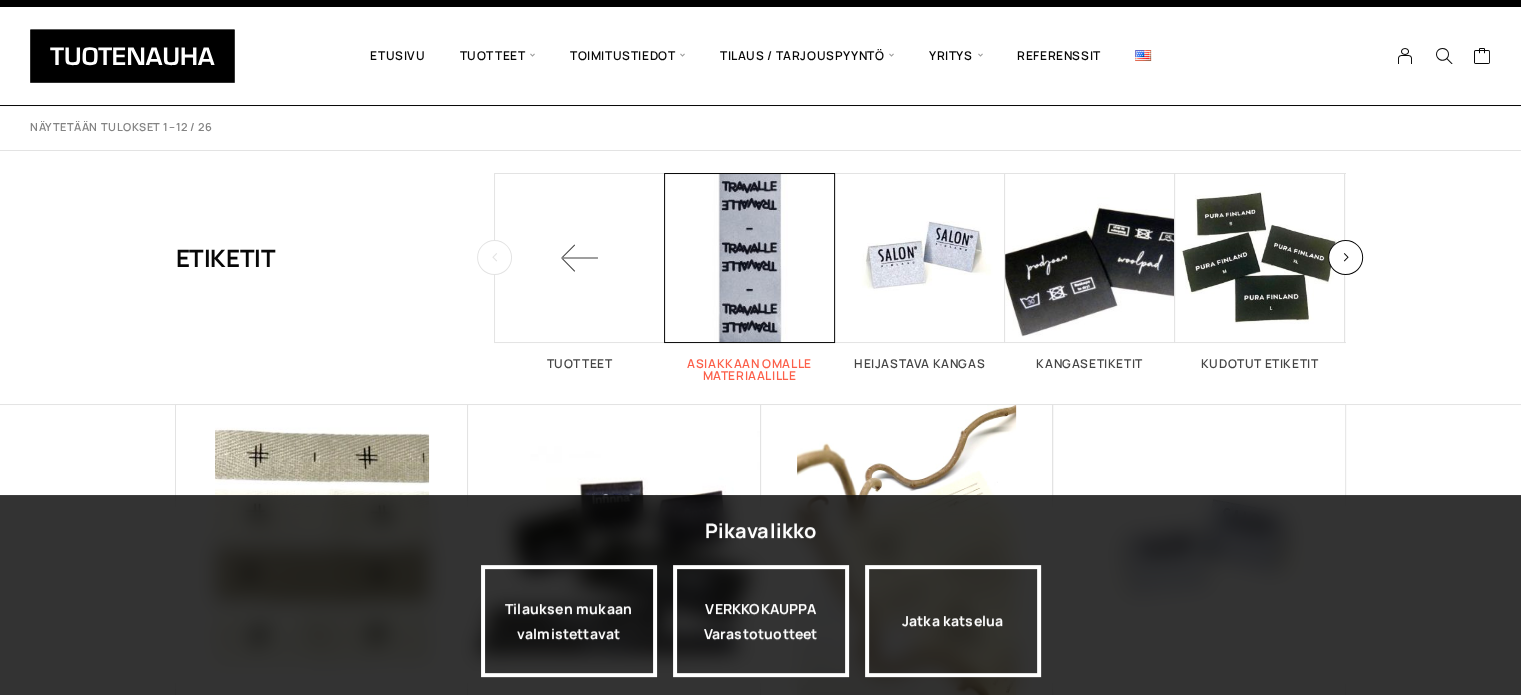 scroll, scrollTop: 0, scrollLeft: 0, axis: both 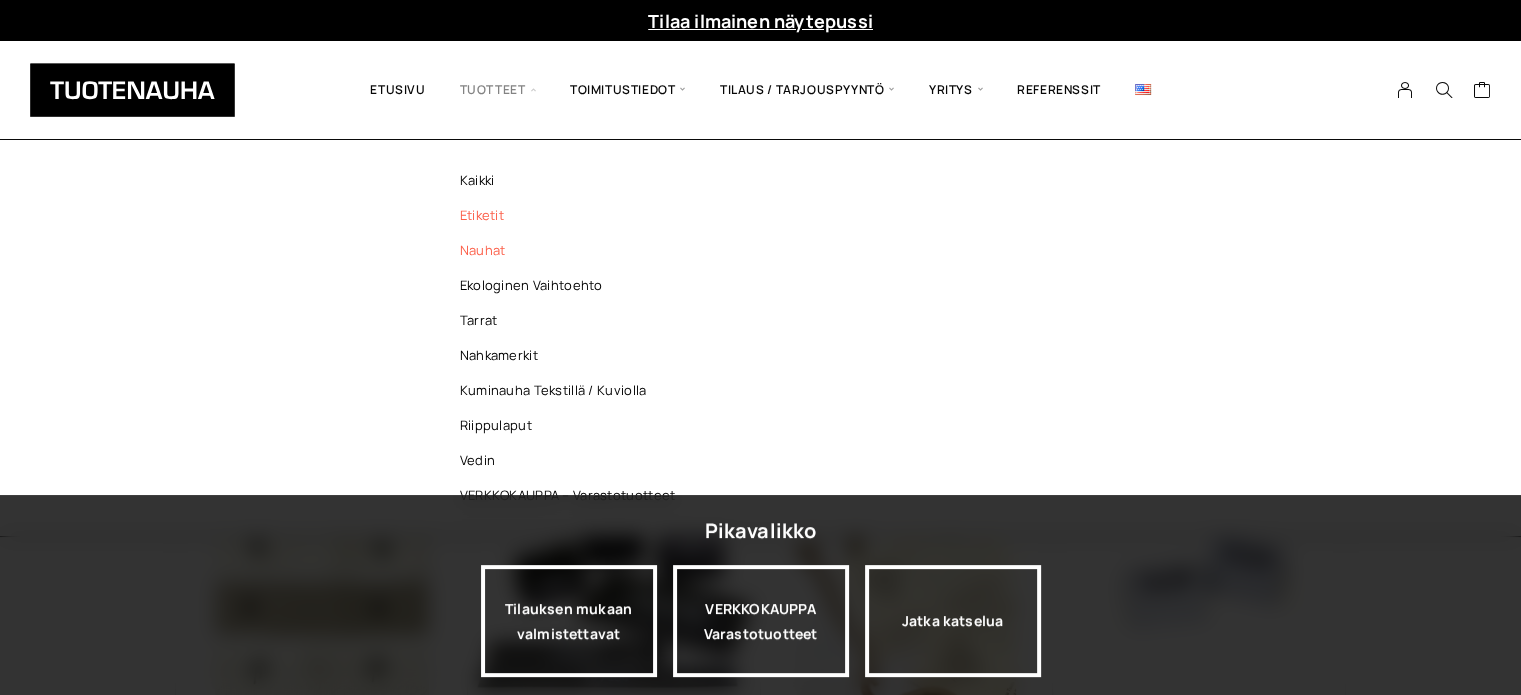 click on "Nauhat" at bounding box center [573, 250] 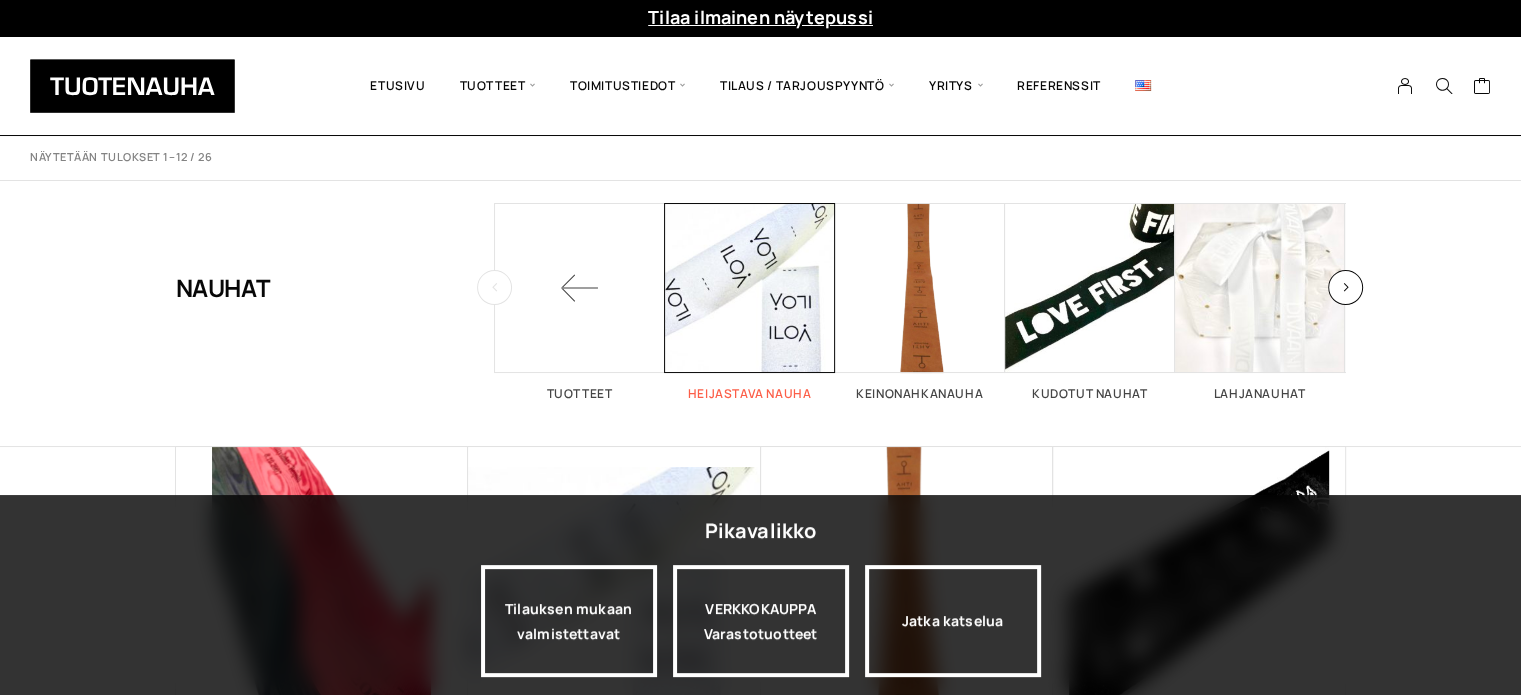 scroll, scrollTop: 0, scrollLeft: 0, axis: both 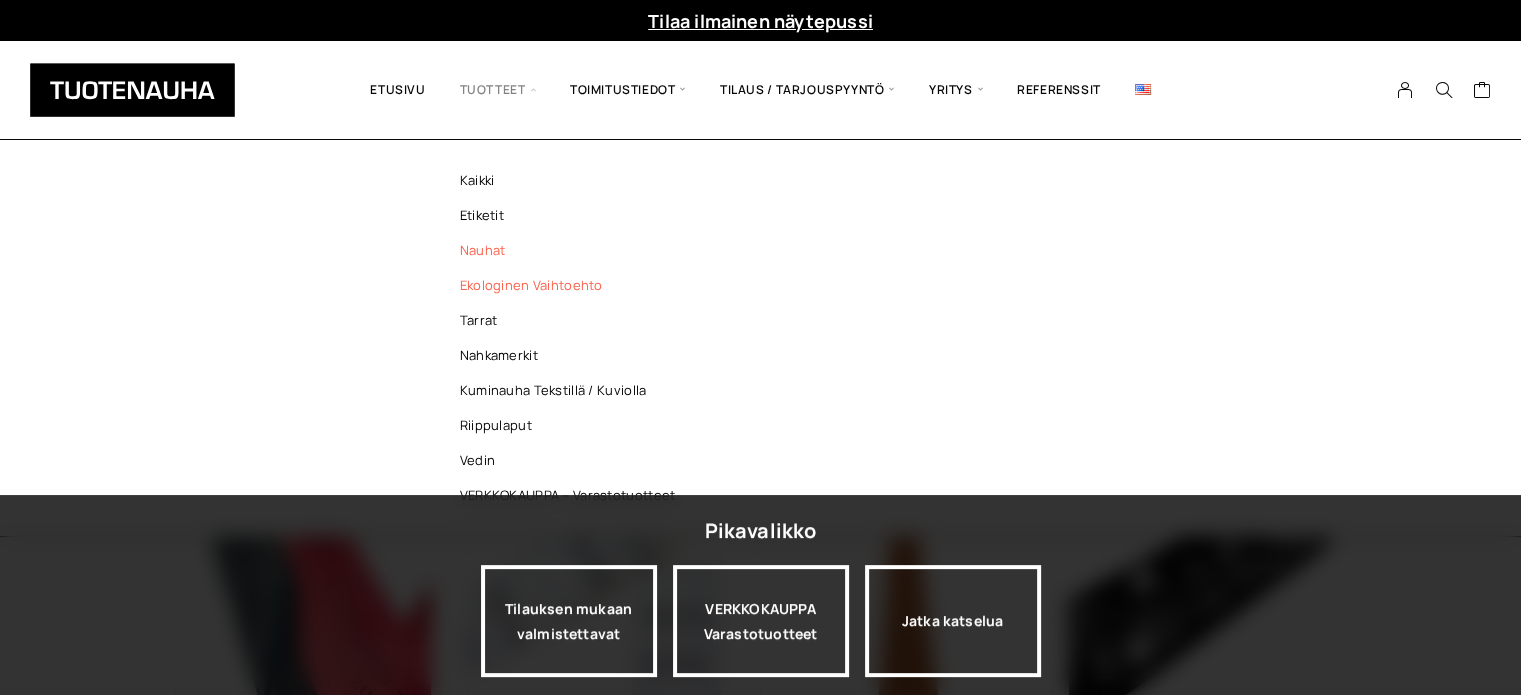 click on "Ekologinen vaihtoehto" at bounding box center [573, 285] 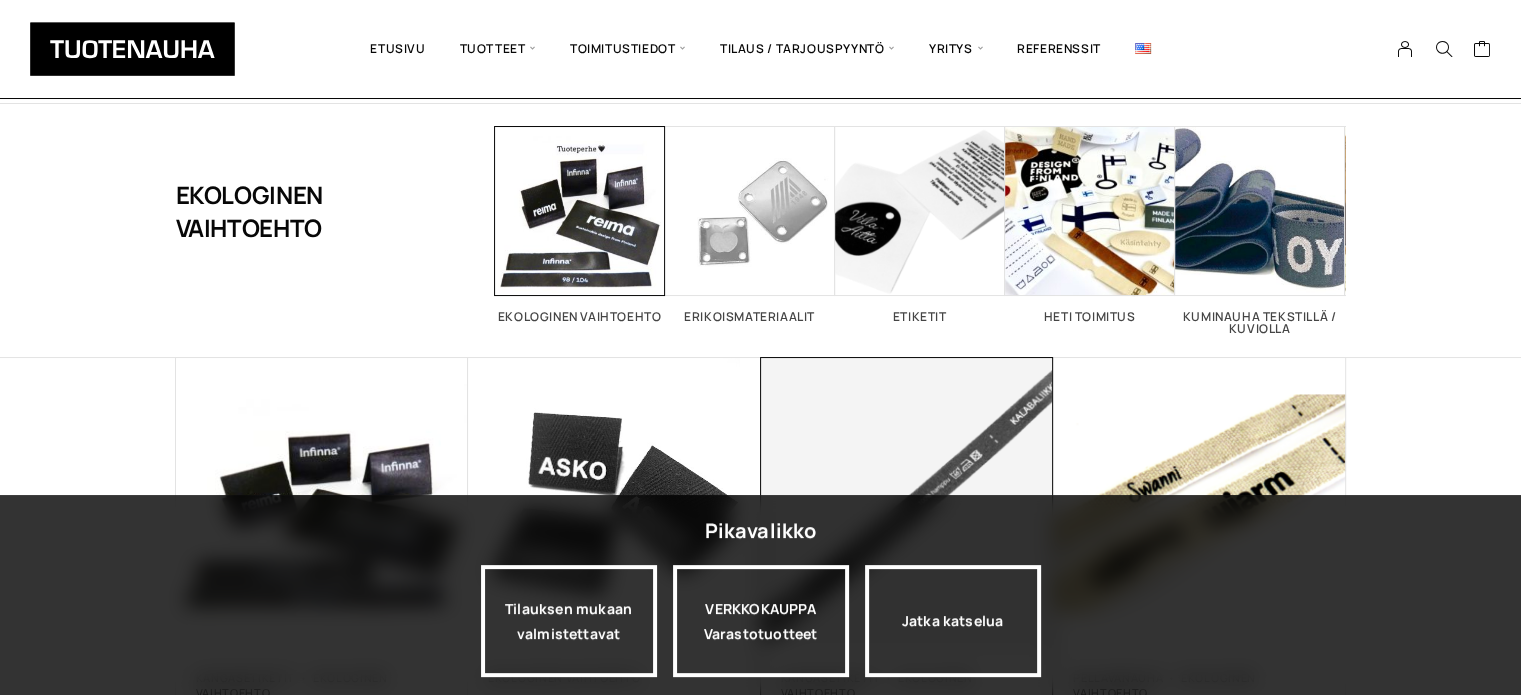scroll, scrollTop: 0, scrollLeft: 0, axis: both 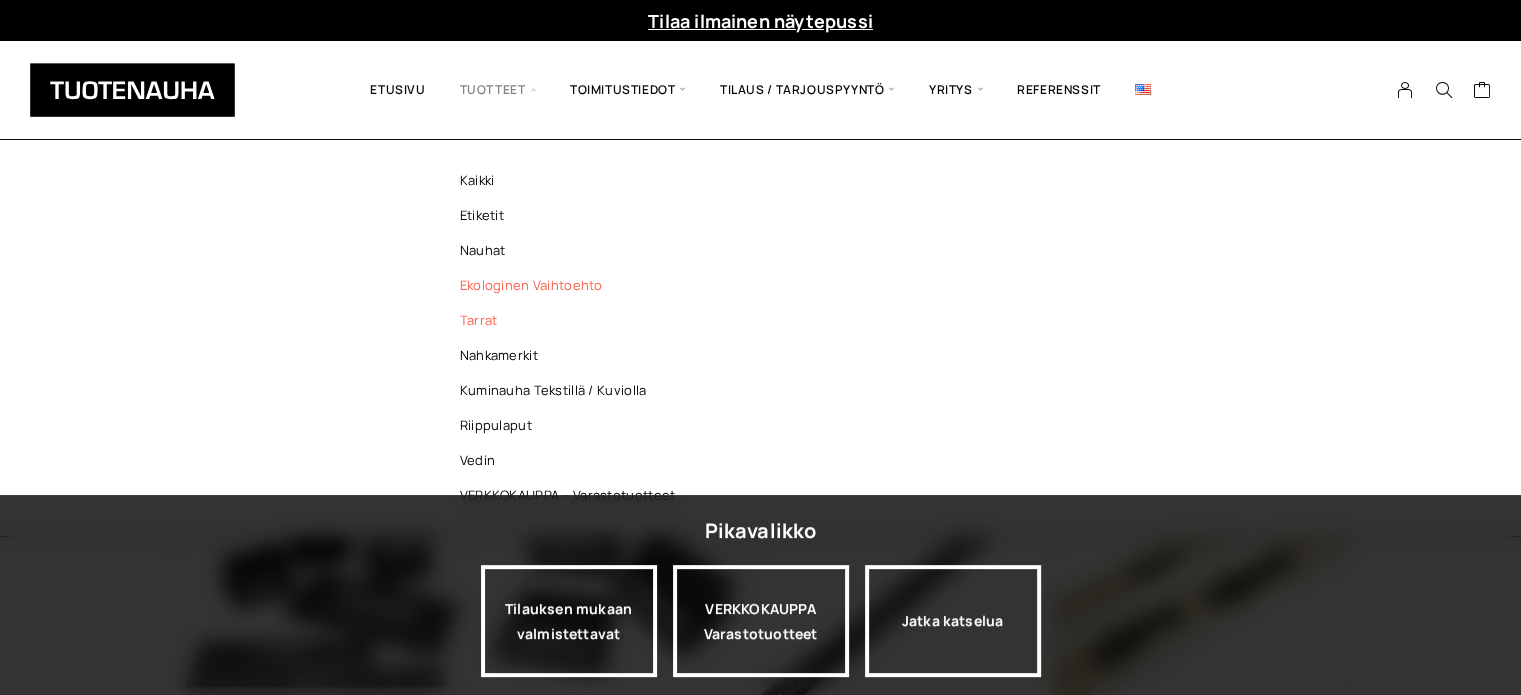 click on "Tarrat" at bounding box center (573, 320) 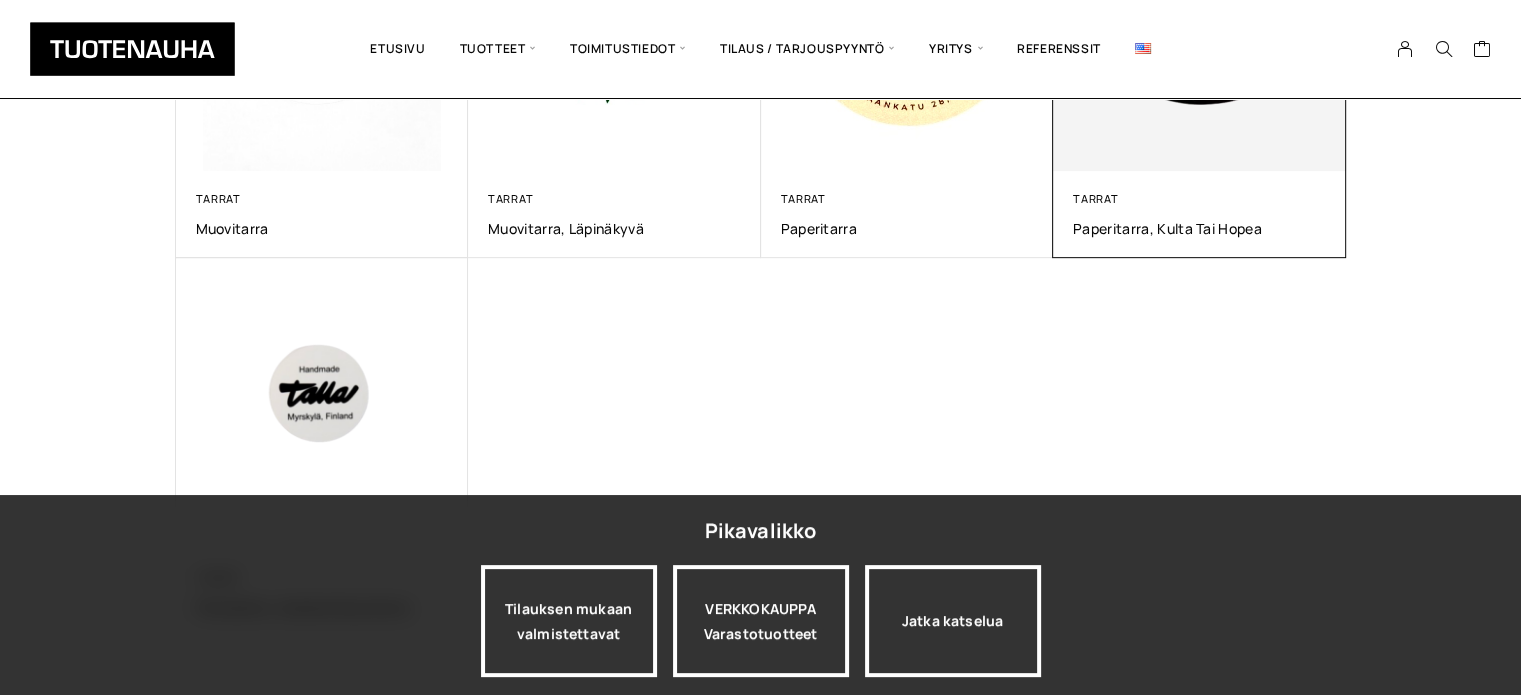 scroll, scrollTop: 1000, scrollLeft: 0, axis: vertical 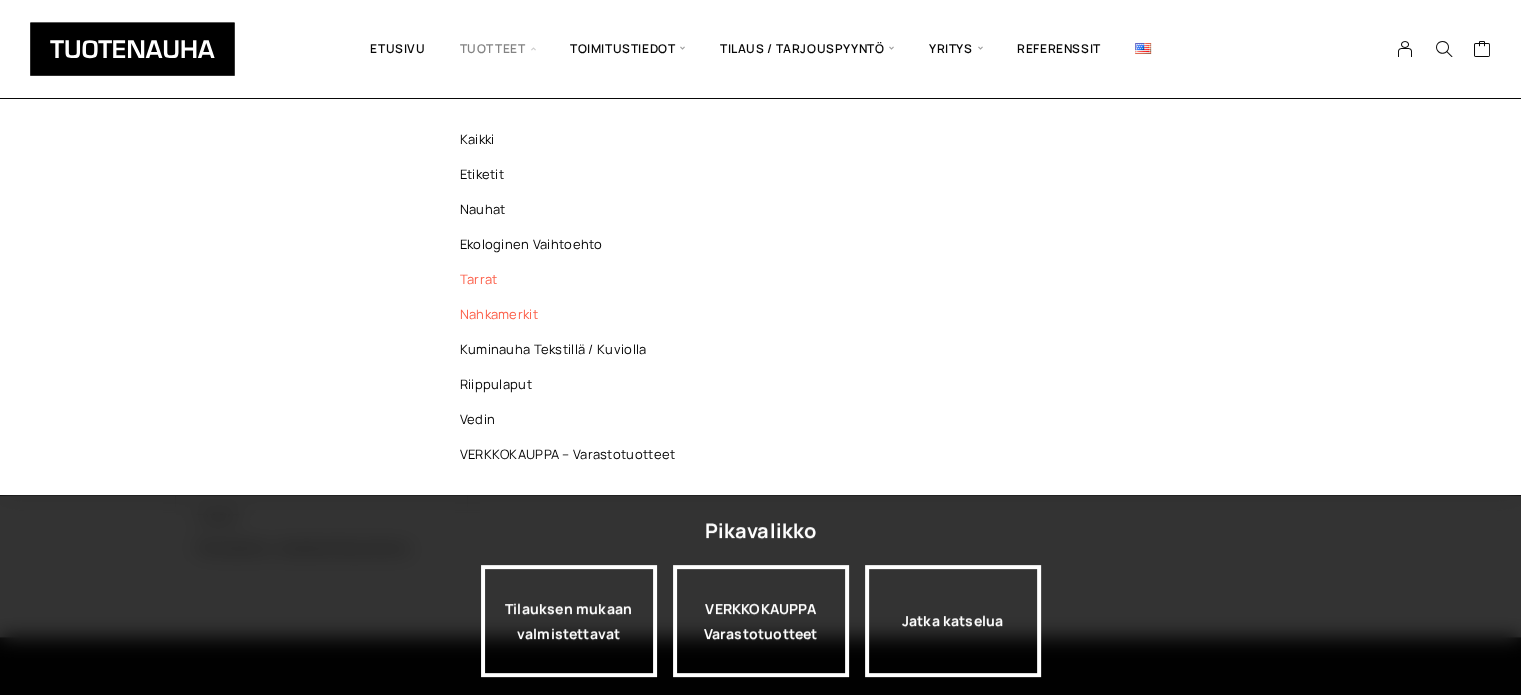 click on "[PRODUCT]" at bounding box center [573, 314] 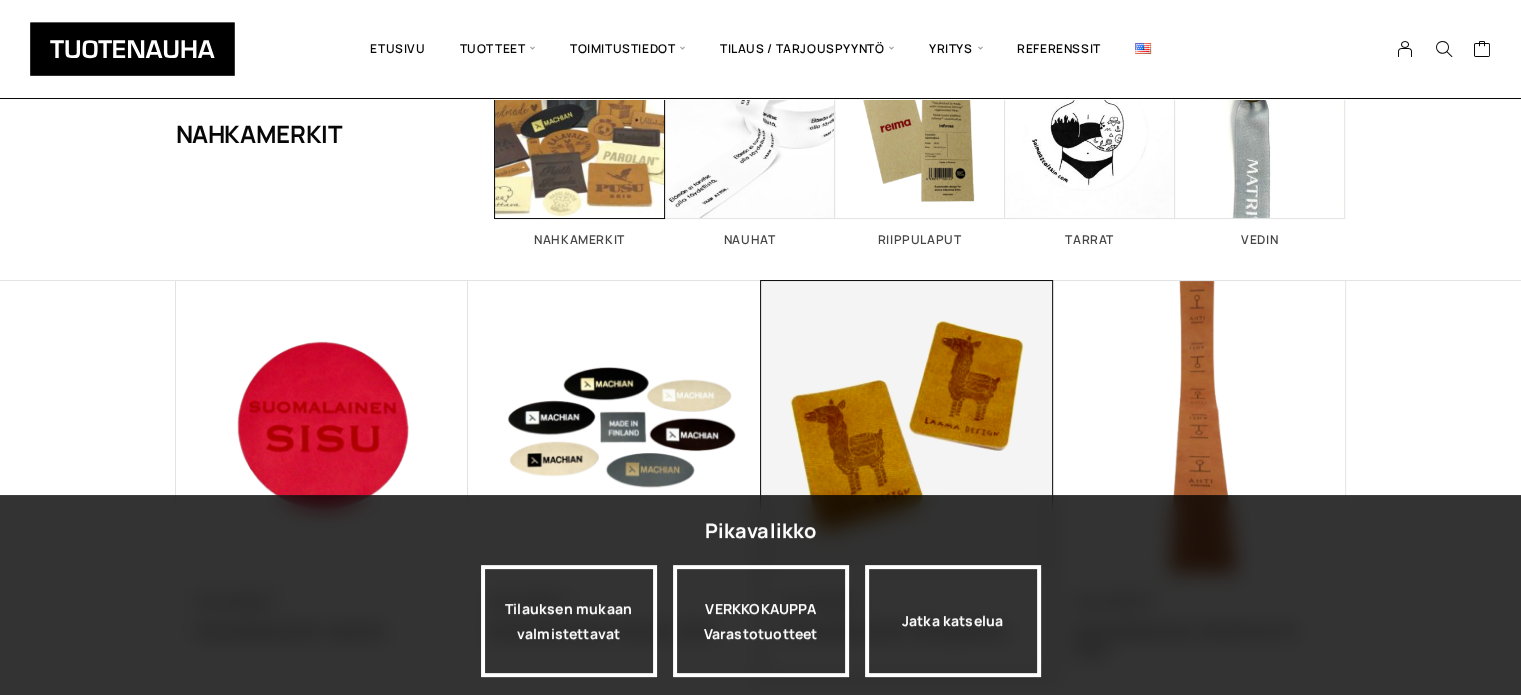 scroll, scrollTop: 52, scrollLeft: 0, axis: vertical 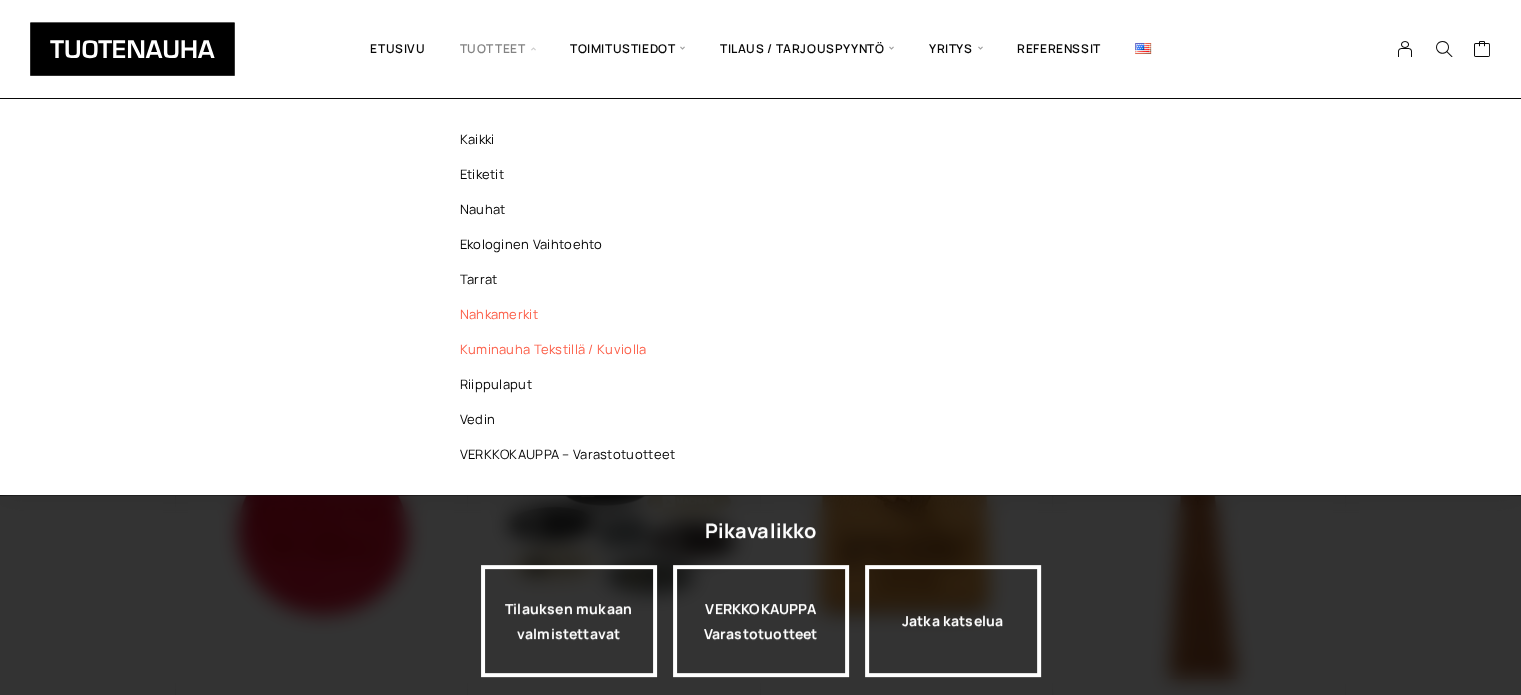 click on "[PRODUCT] tekstillä / kuviolla" at bounding box center [573, 349] 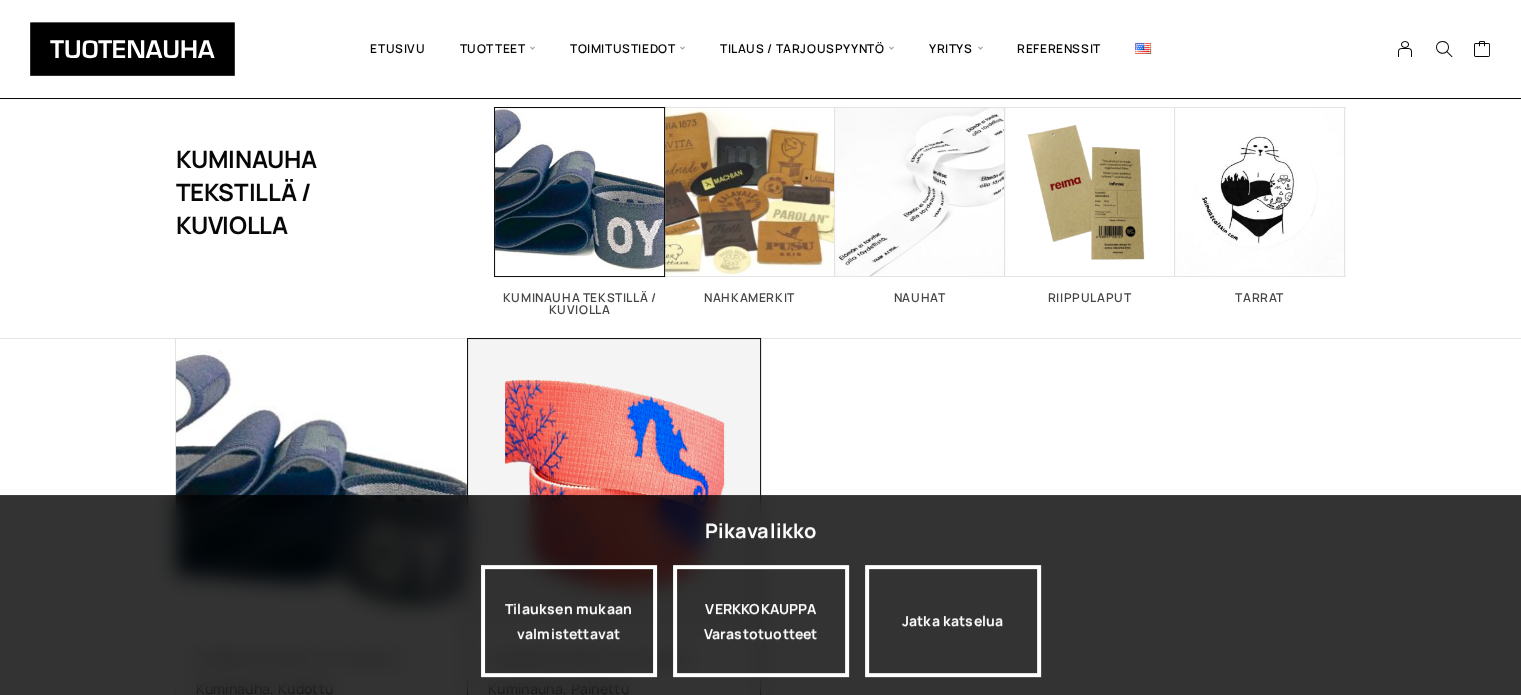 scroll, scrollTop: 0, scrollLeft: 0, axis: both 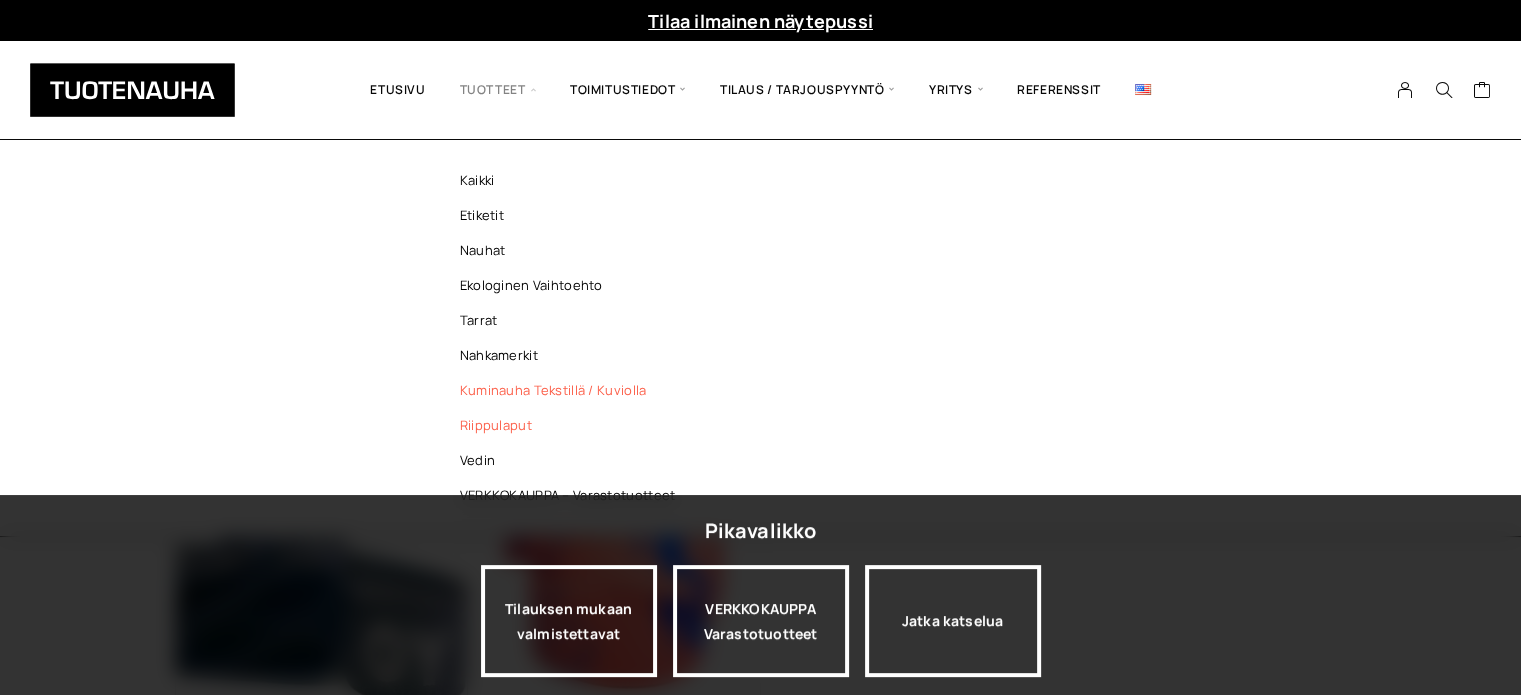 click on "Riippulaput" at bounding box center [573, 425] 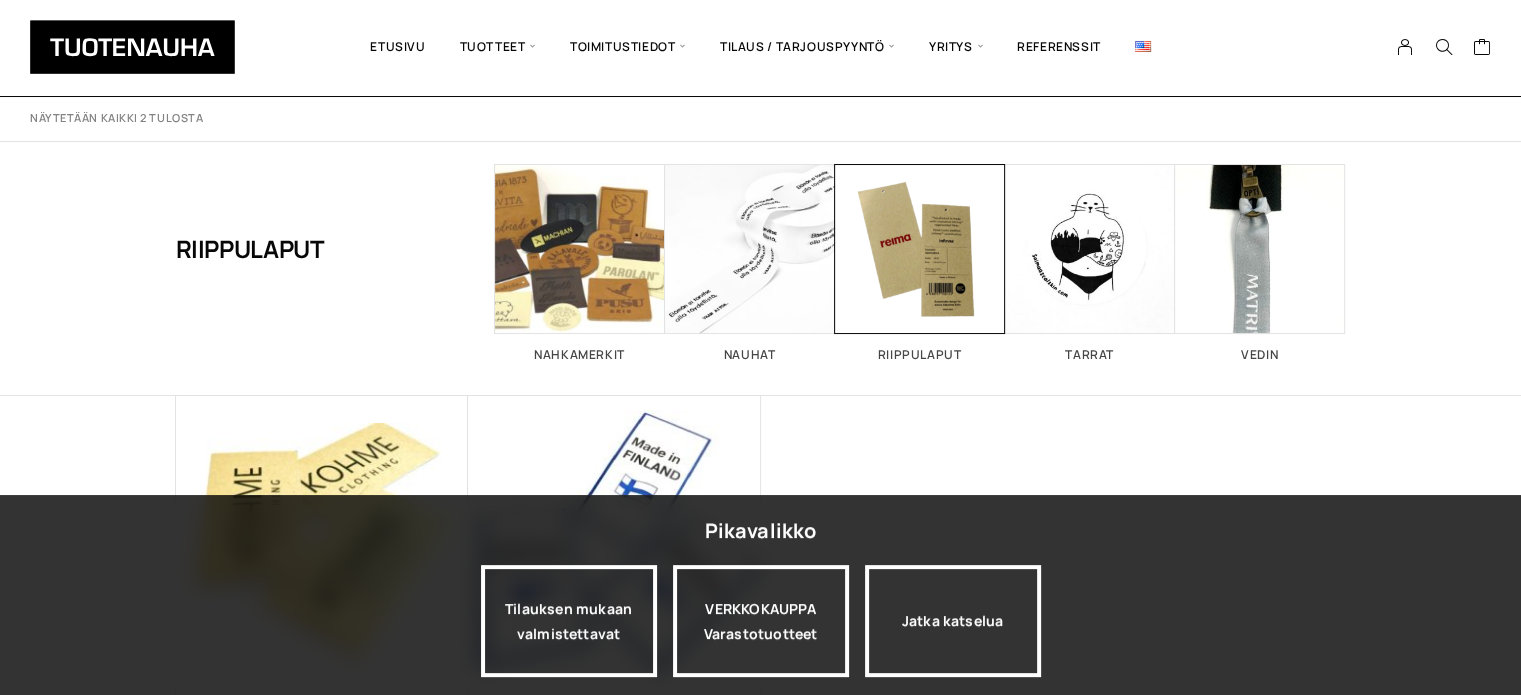 scroll, scrollTop: 0, scrollLeft: 0, axis: both 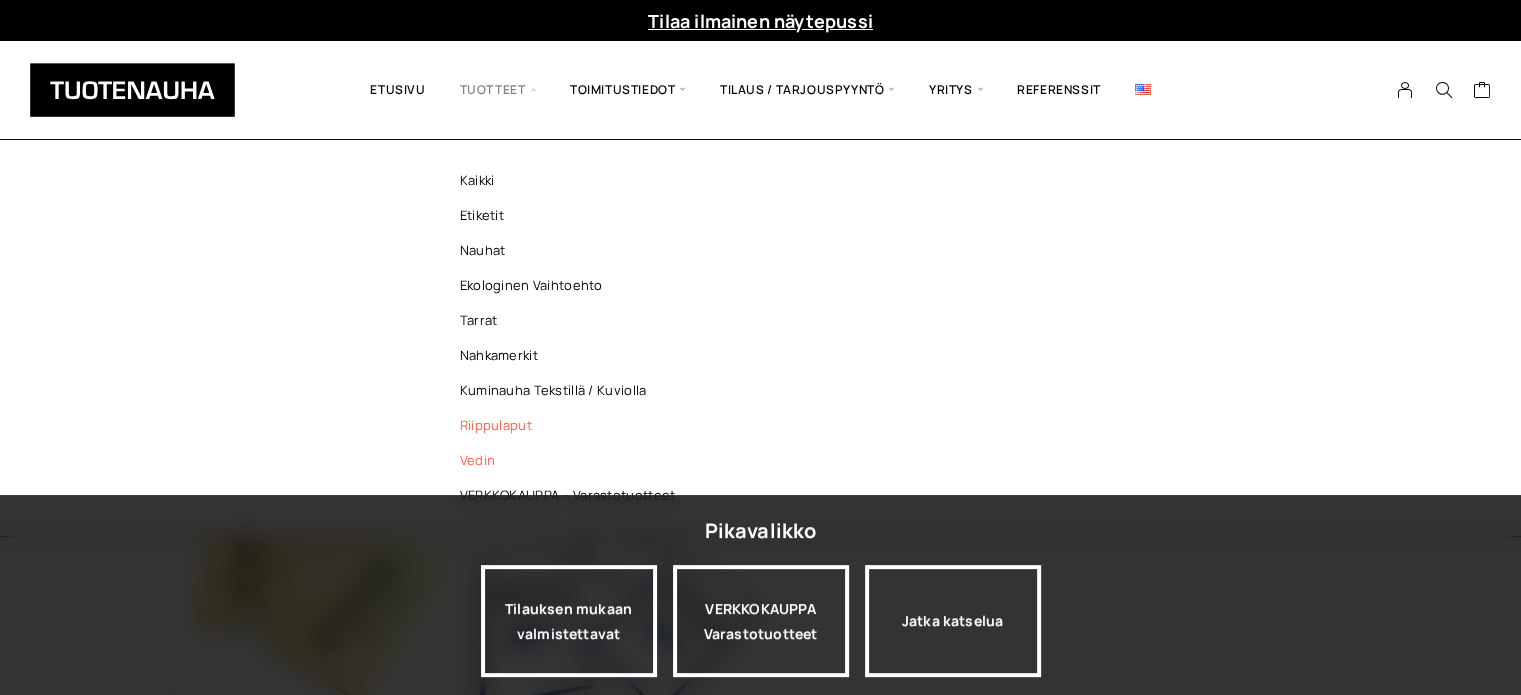 click on "Vedin" at bounding box center (573, 460) 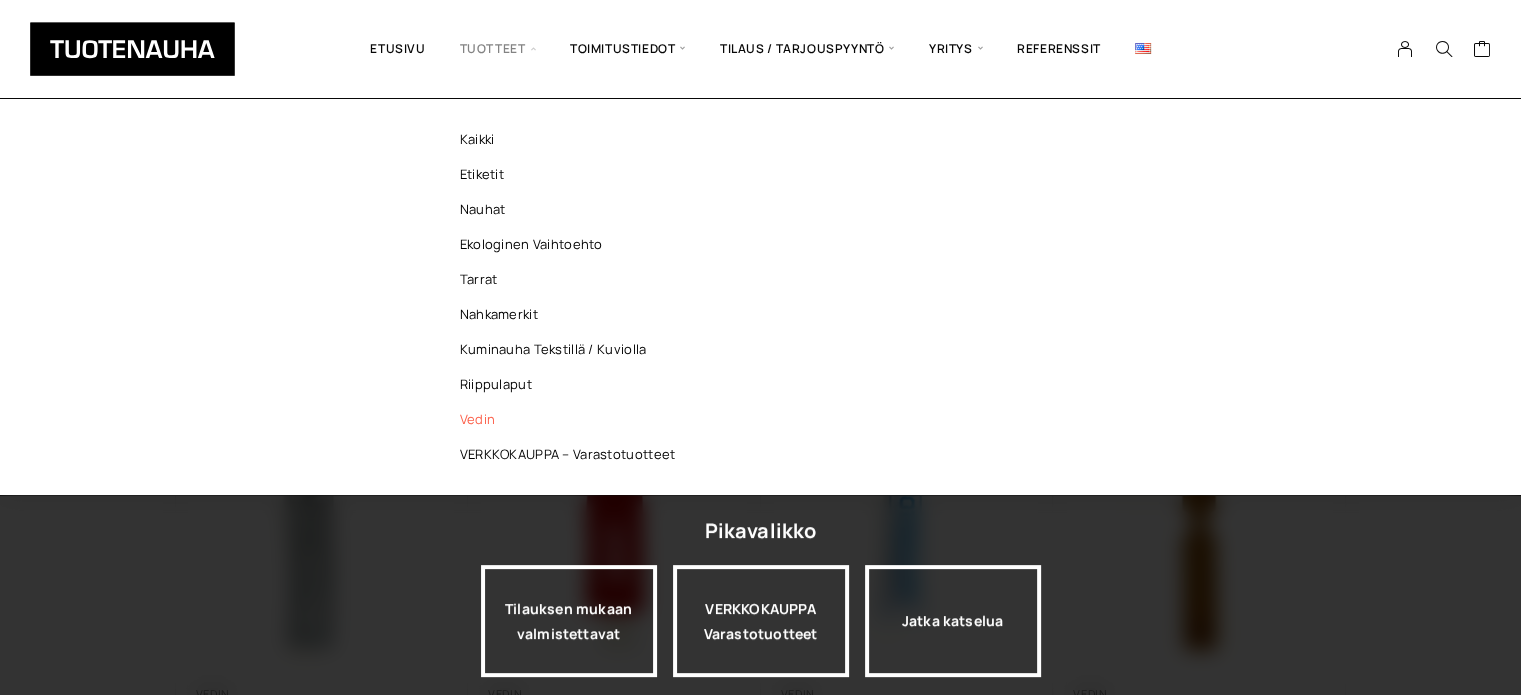 scroll, scrollTop: 100, scrollLeft: 0, axis: vertical 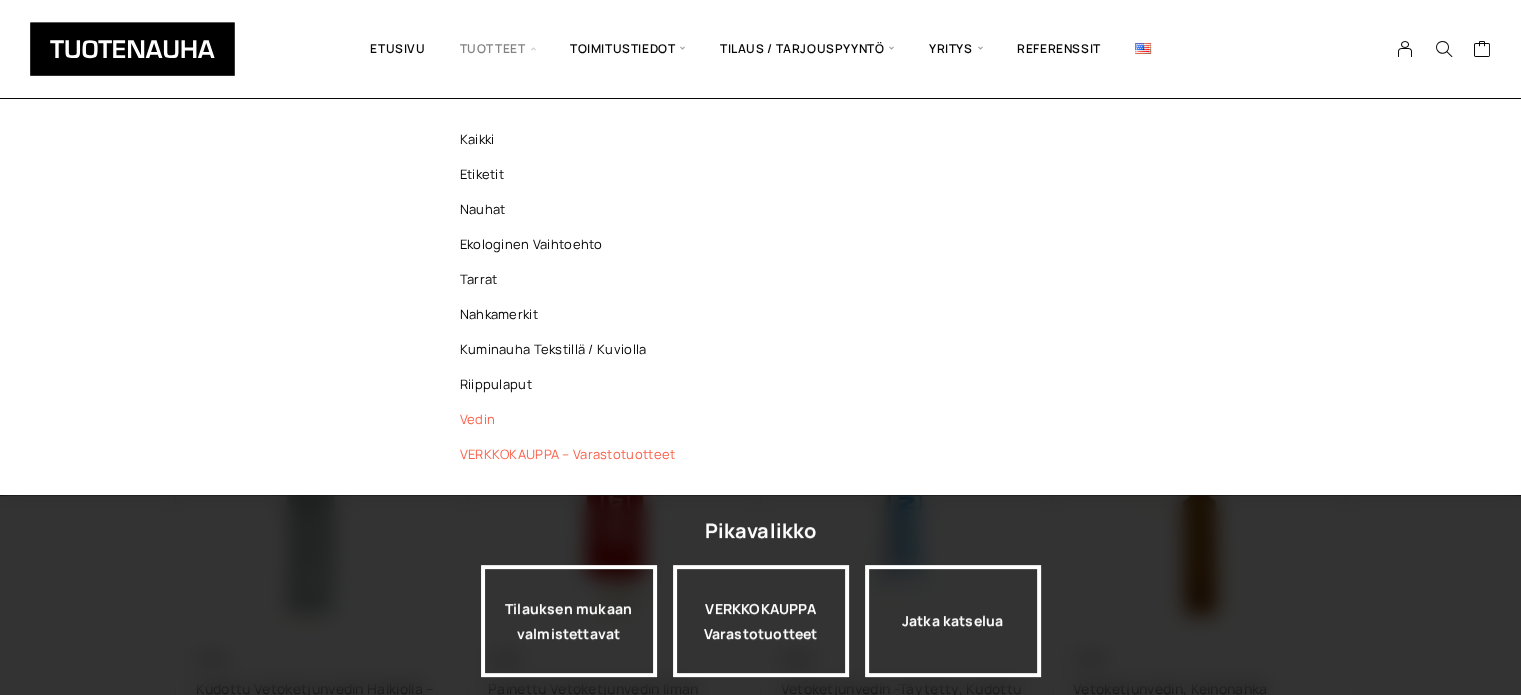 click on "VERKKOKAUPPA – Varastotuotteet" at bounding box center [573, 454] 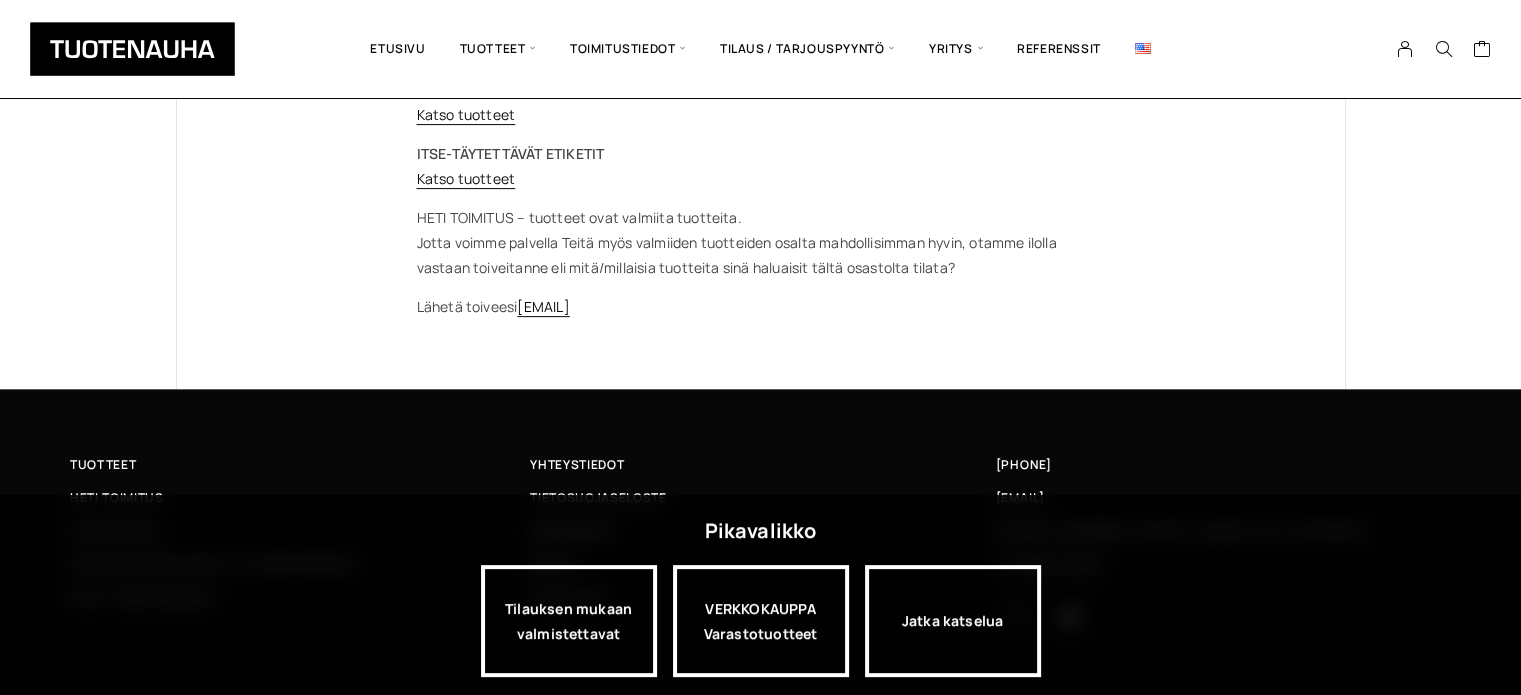 scroll, scrollTop: 638, scrollLeft: 0, axis: vertical 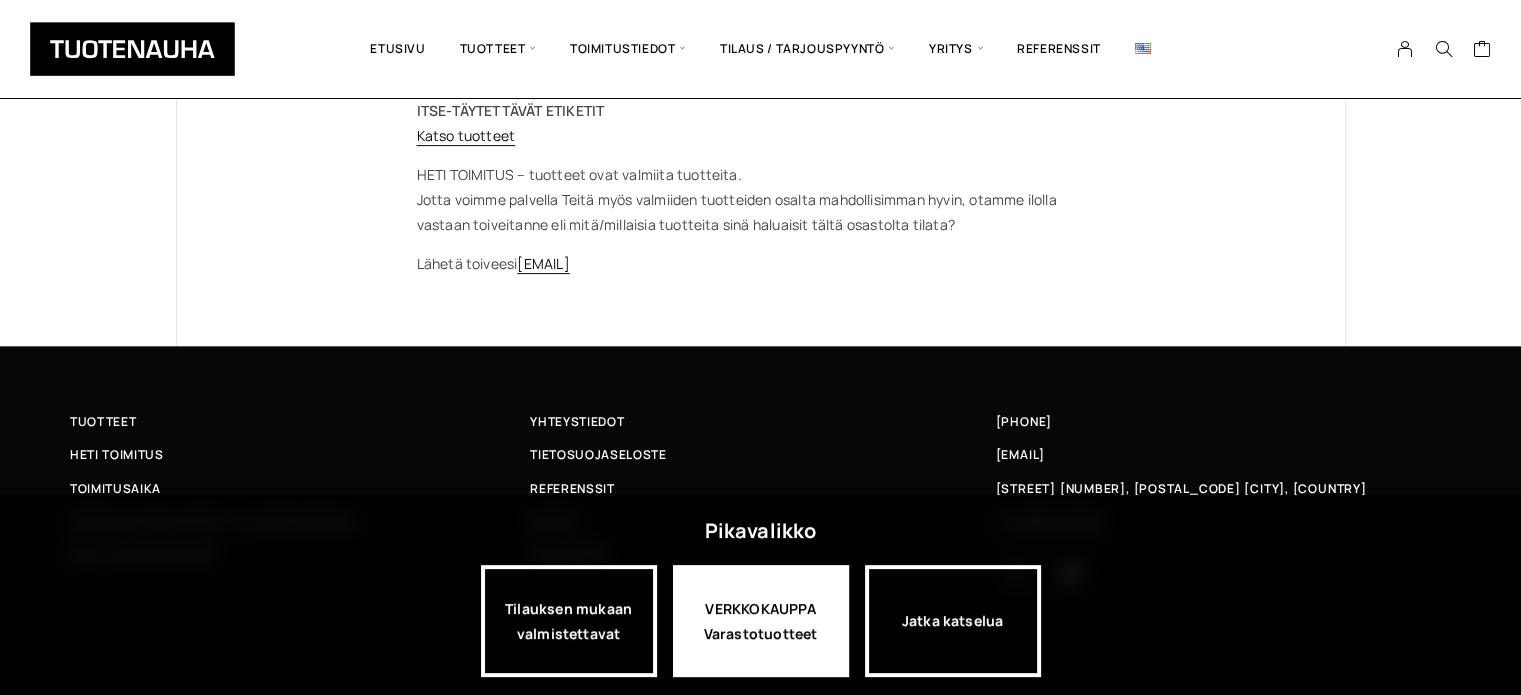 click on "VERKKOKAUPPA Varastotuotteet" at bounding box center (761, 621) 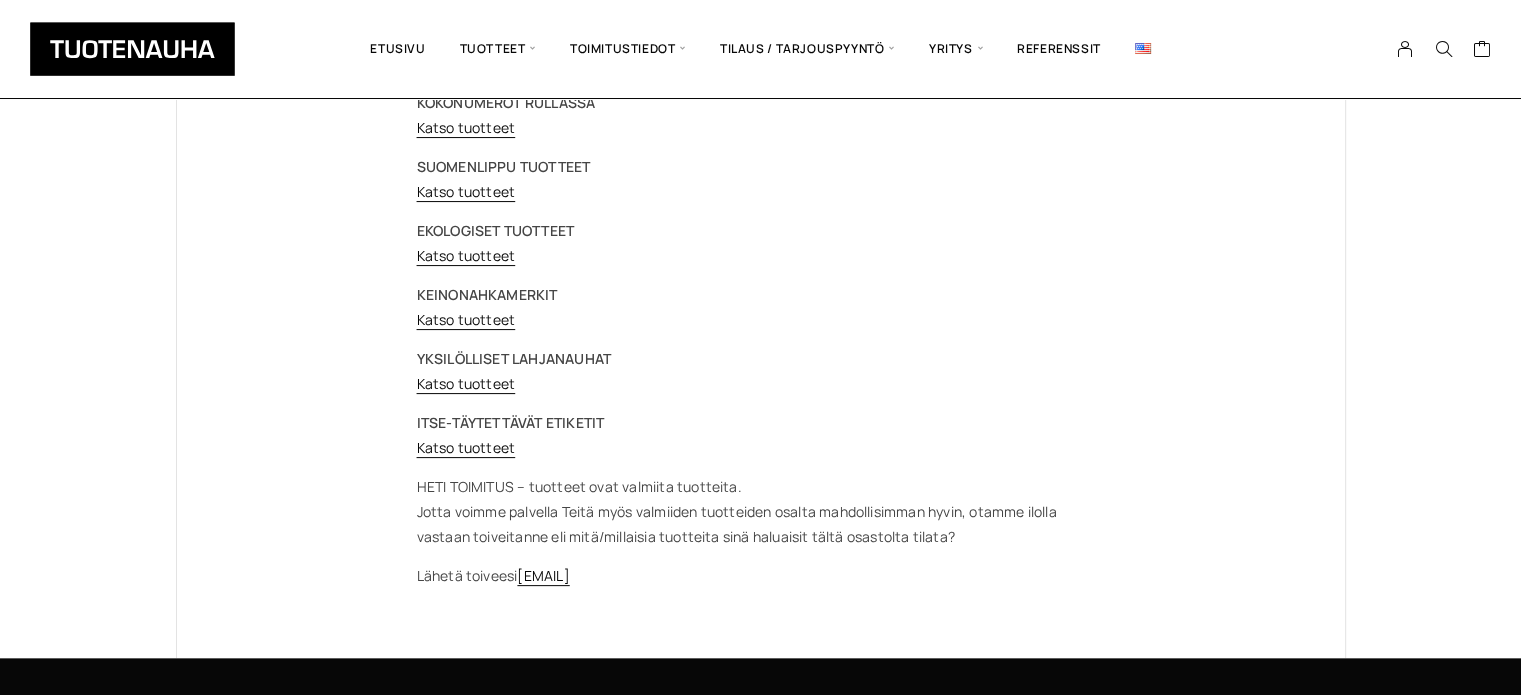 scroll, scrollTop: 400, scrollLeft: 0, axis: vertical 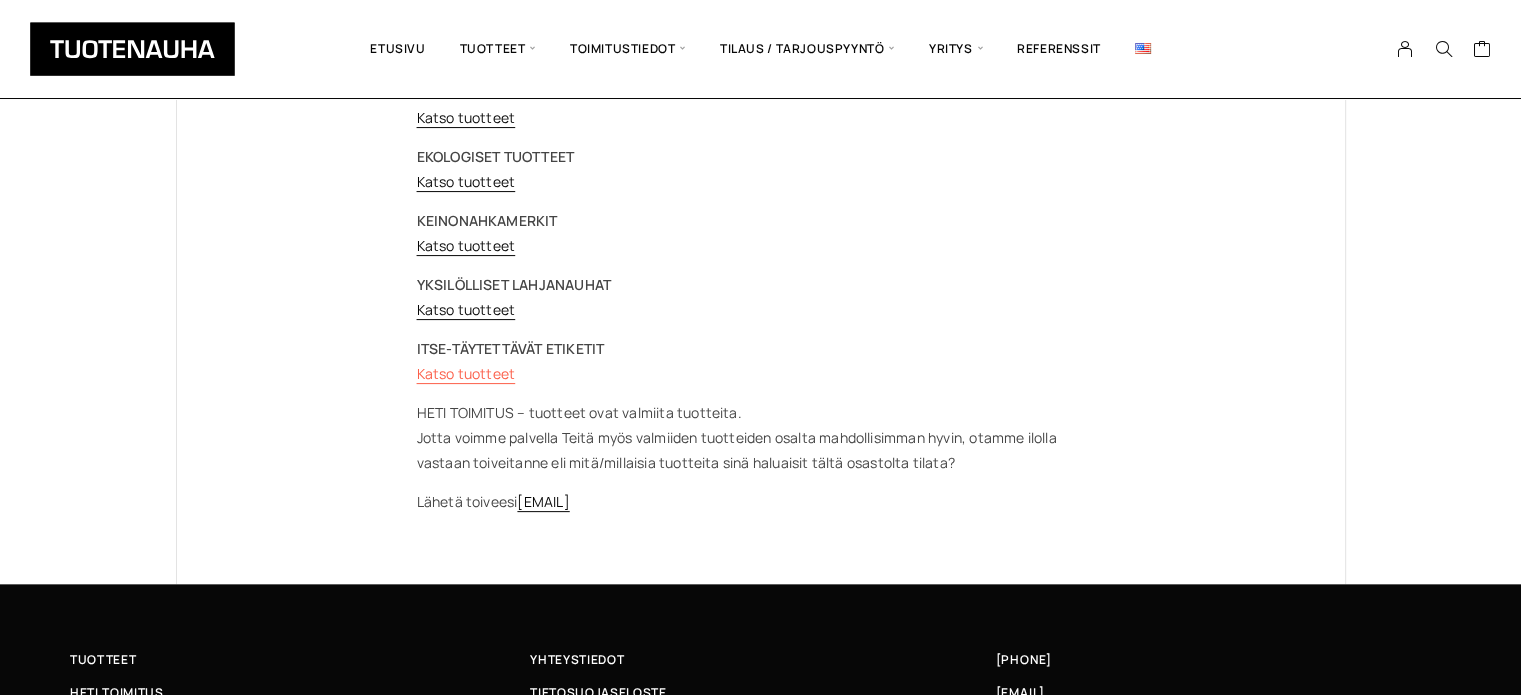 click on "Katso tuotteet" at bounding box center (466, 373) 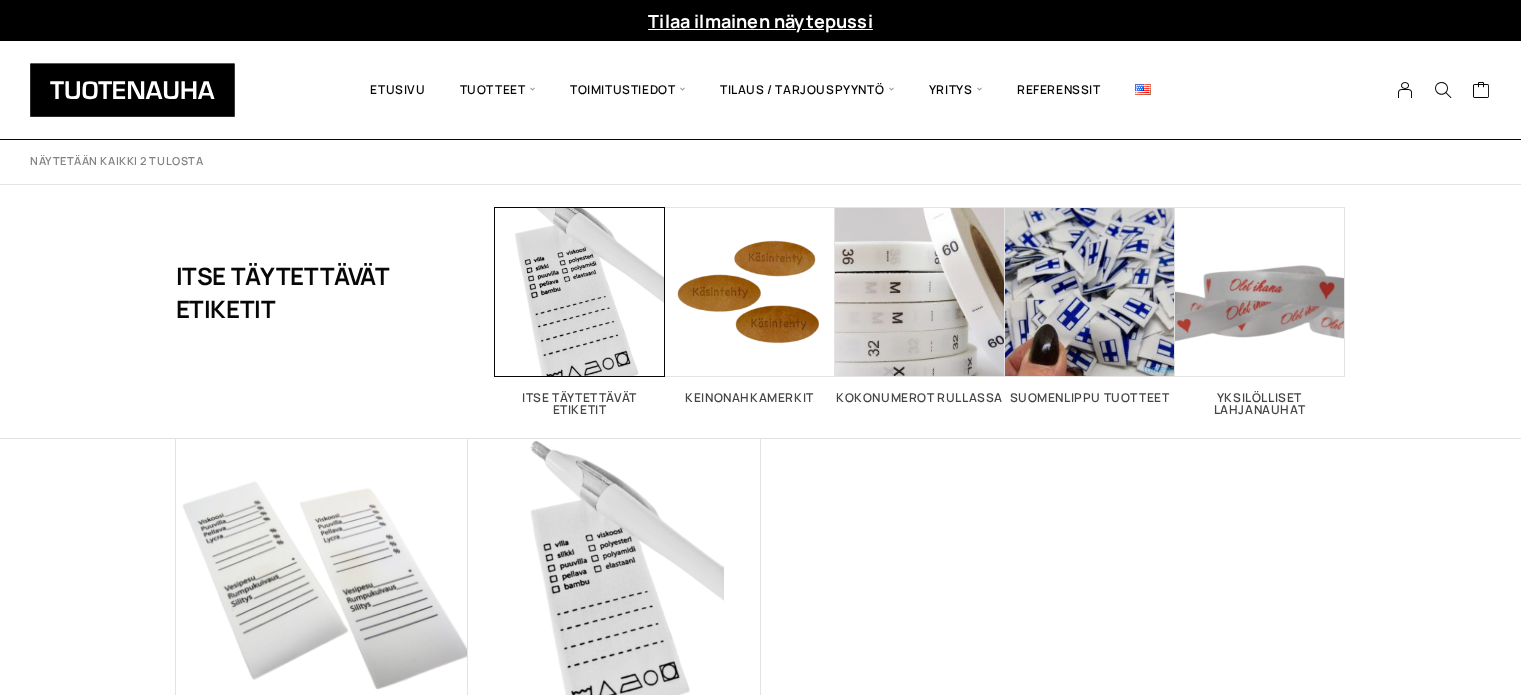 scroll, scrollTop: 0, scrollLeft: 0, axis: both 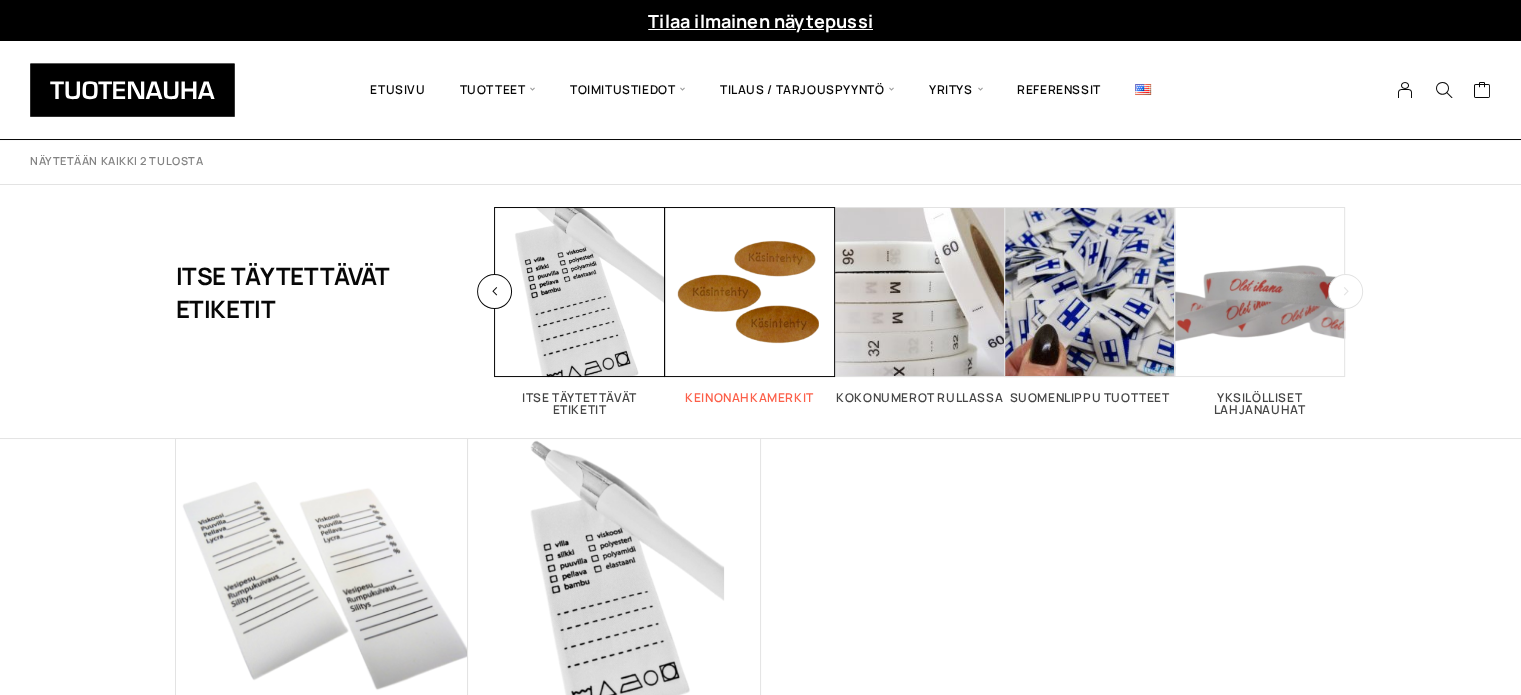click at bounding box center [750, 292] 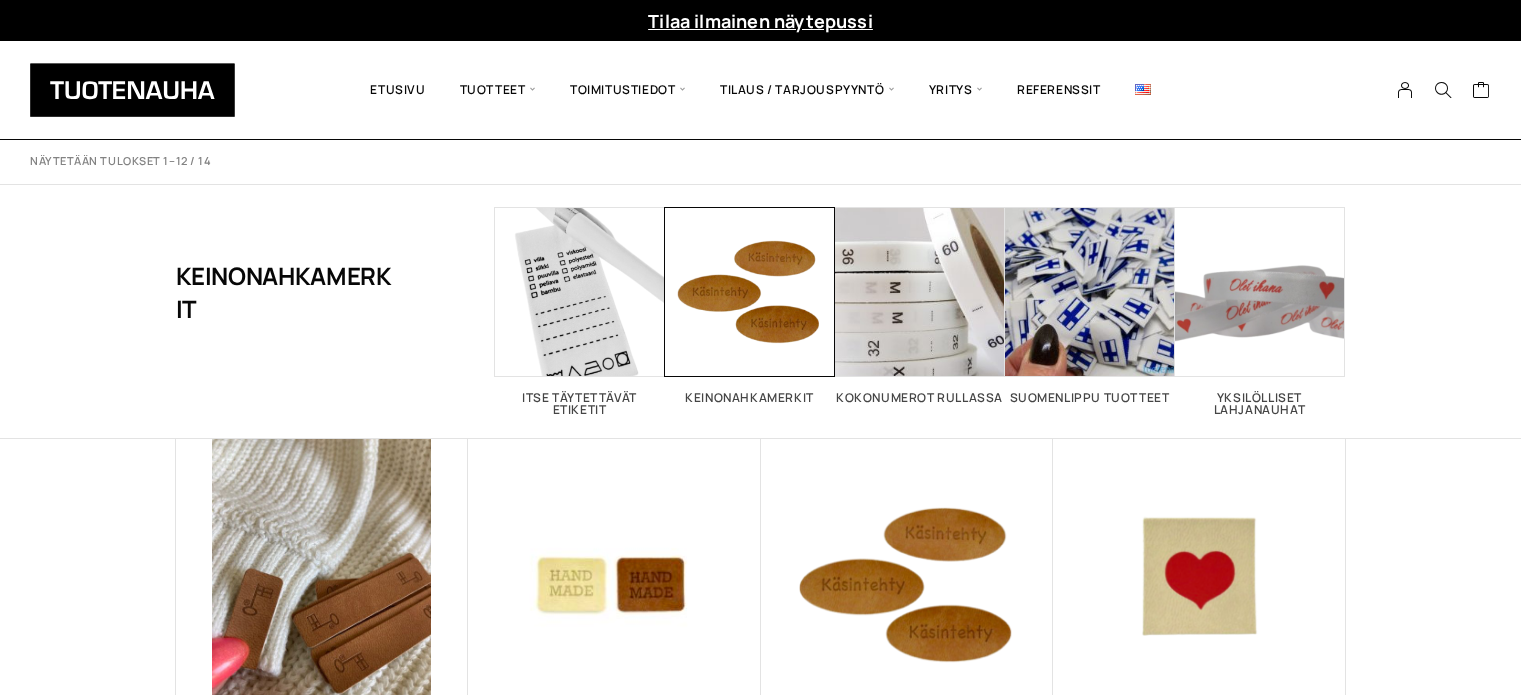 scroll, scrollTop: 0, scrollLeft: 0, axis: both 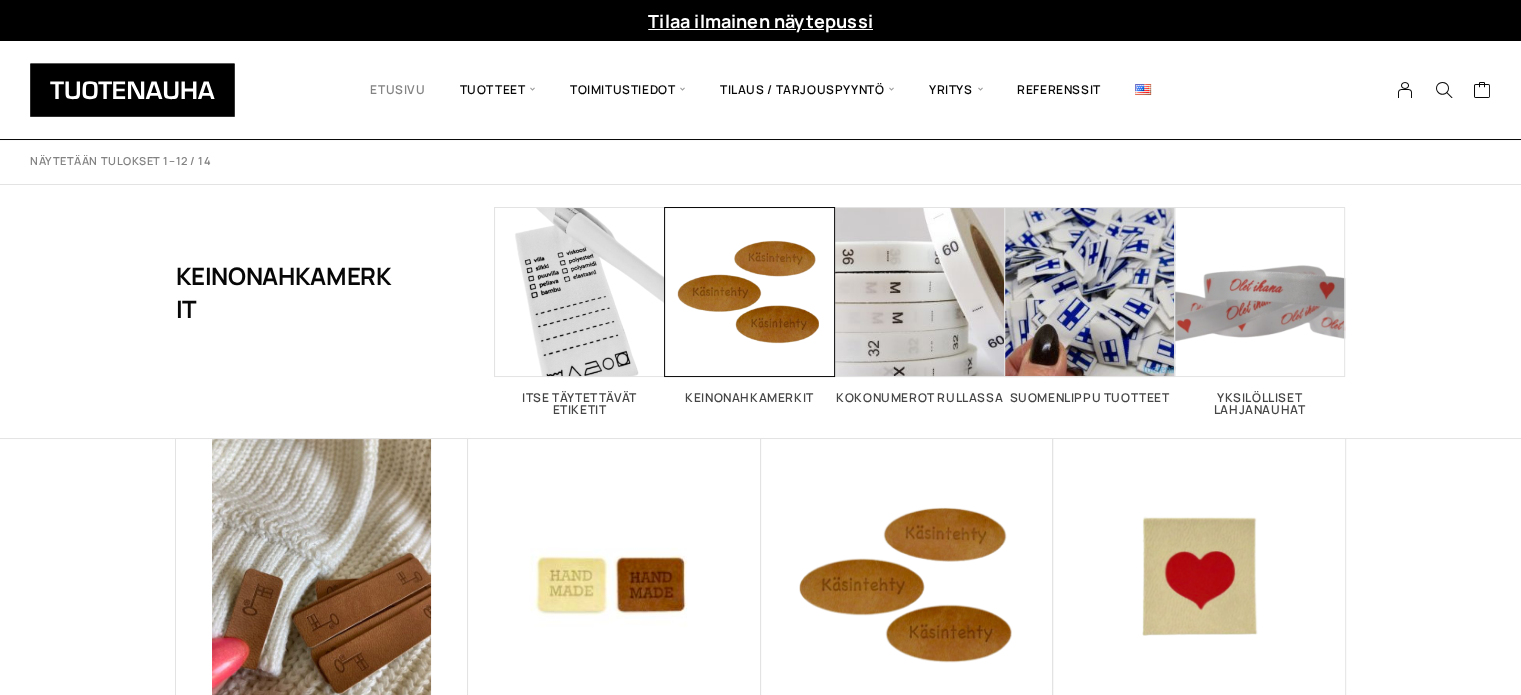 click on "Etusivu" at bounding box center [397, 90] 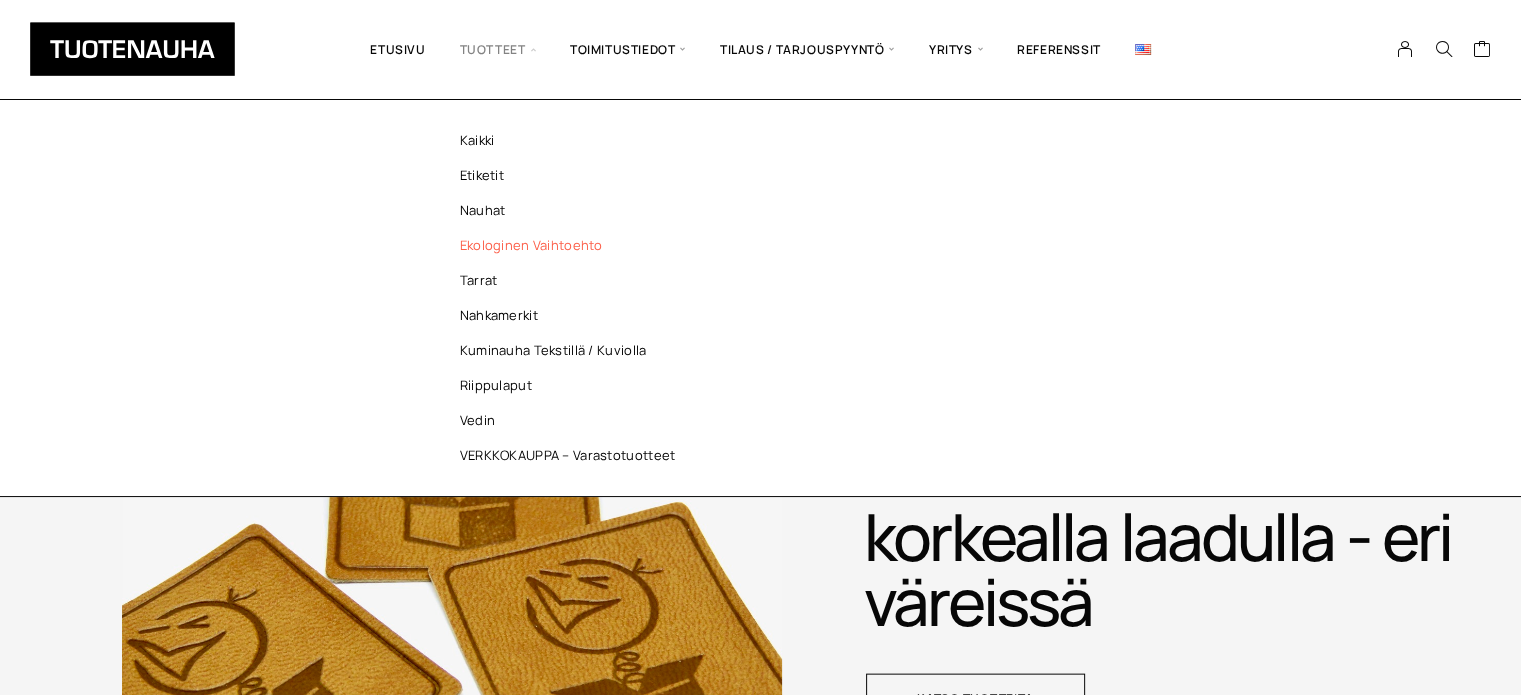 scroll, scrollTop: 4200, scrollLeft: 0, axis: vertical 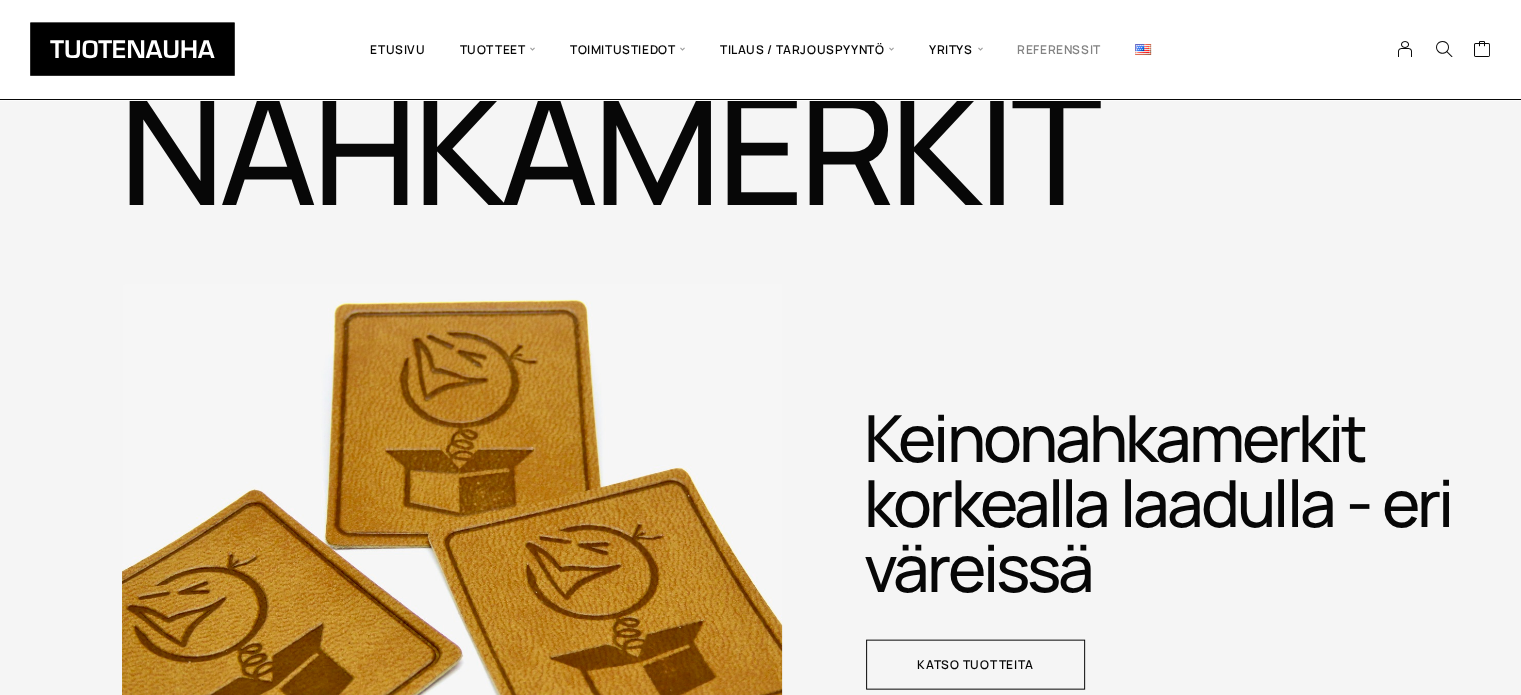 click on "Referenssit" at bounding box center (1059, 49) 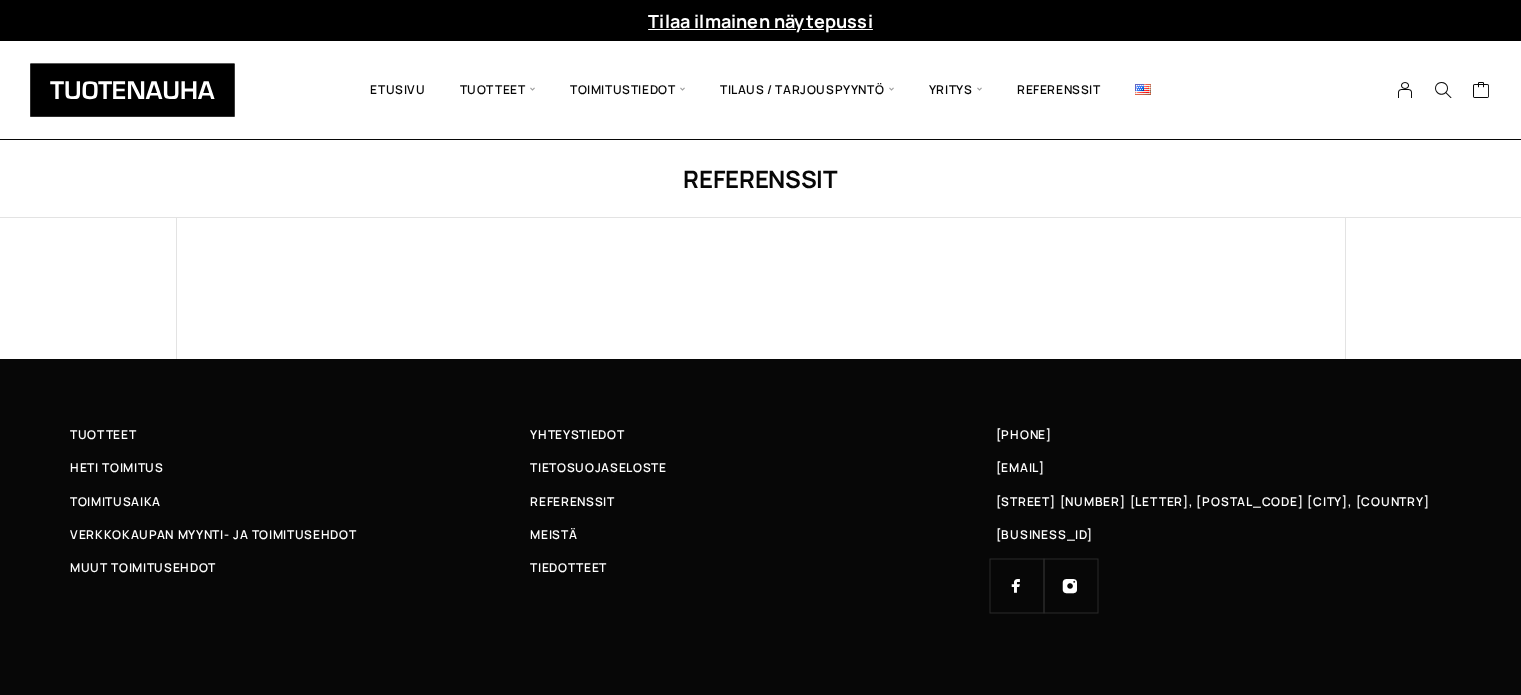 scroll, scrollTop: 0, scrollLeft: 0, axis: both 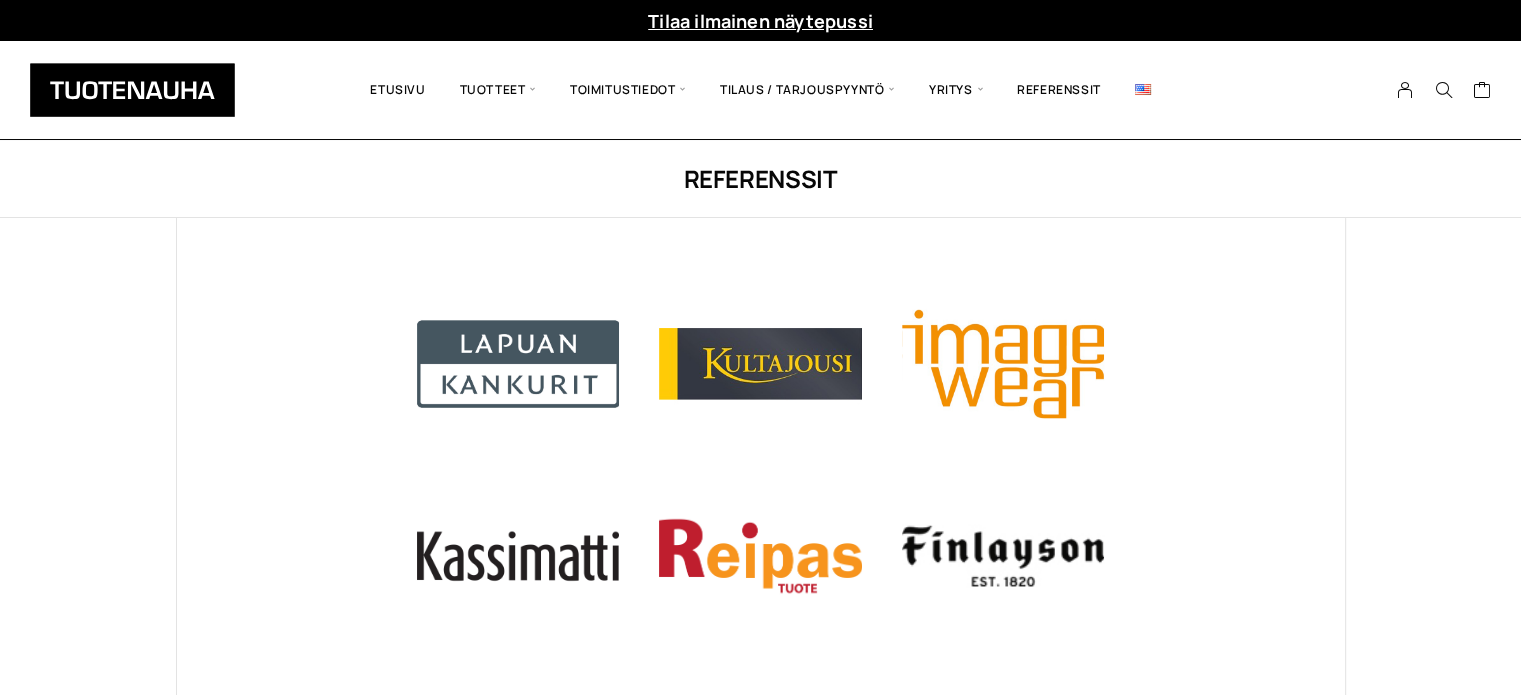 click at bounding box center (1143, 89) 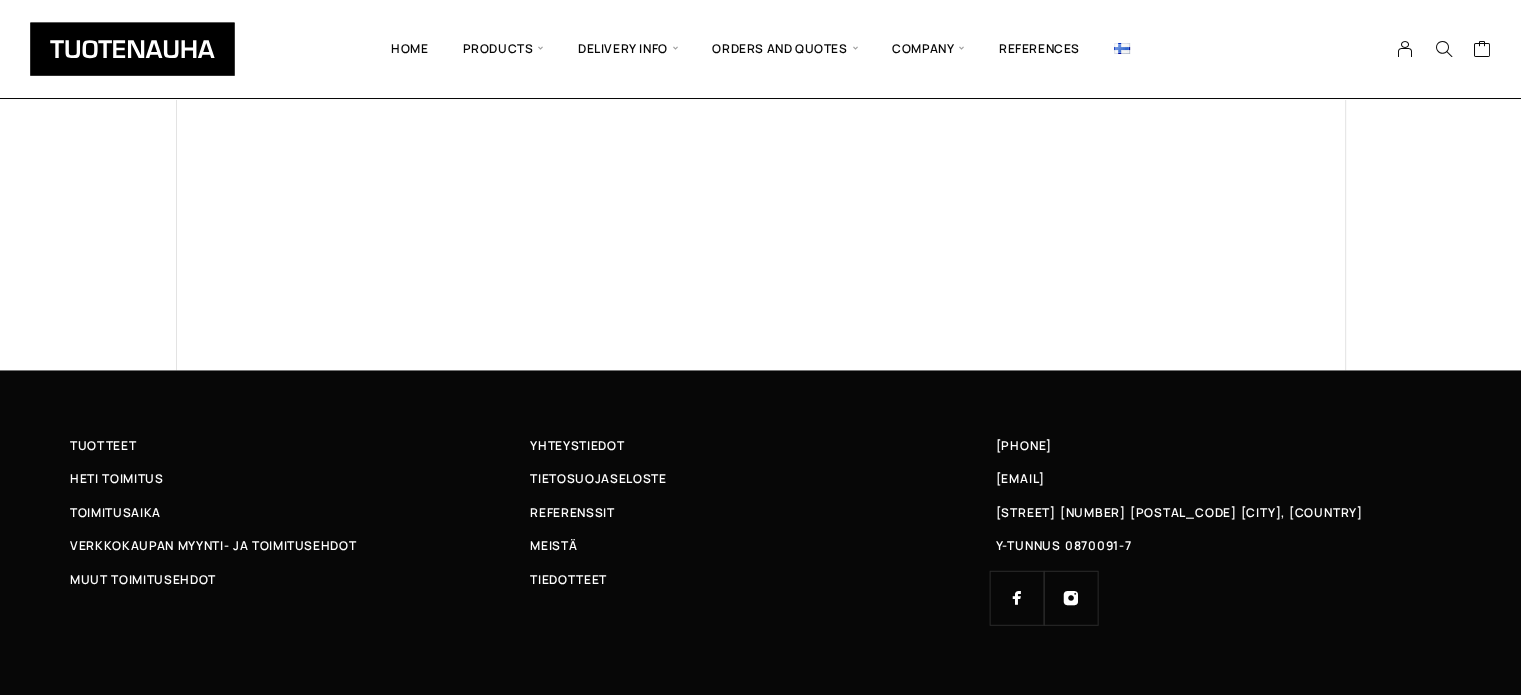 scroll, scrollTop: 1673, scrollLeft: 0, axis: vertical 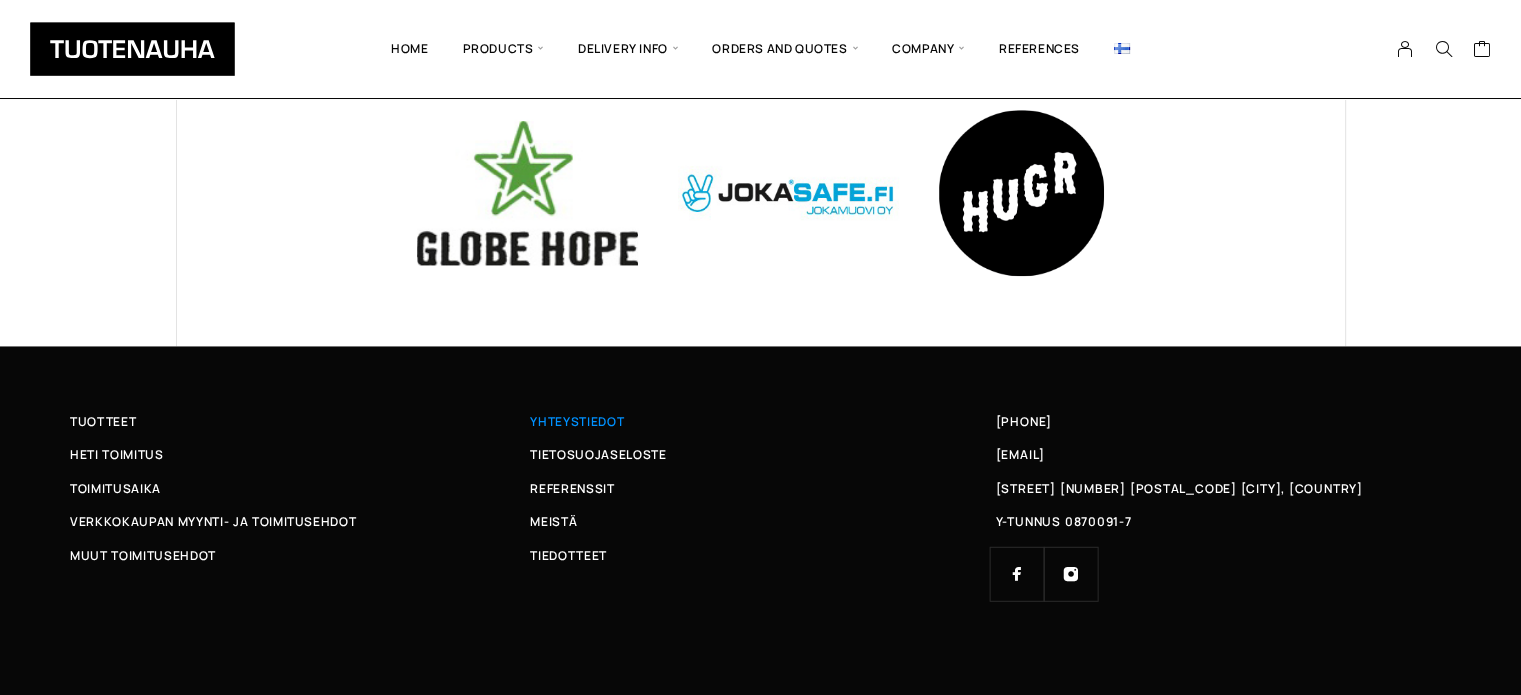 click on "Yhteystiedot" at bounding box center (577, 421) 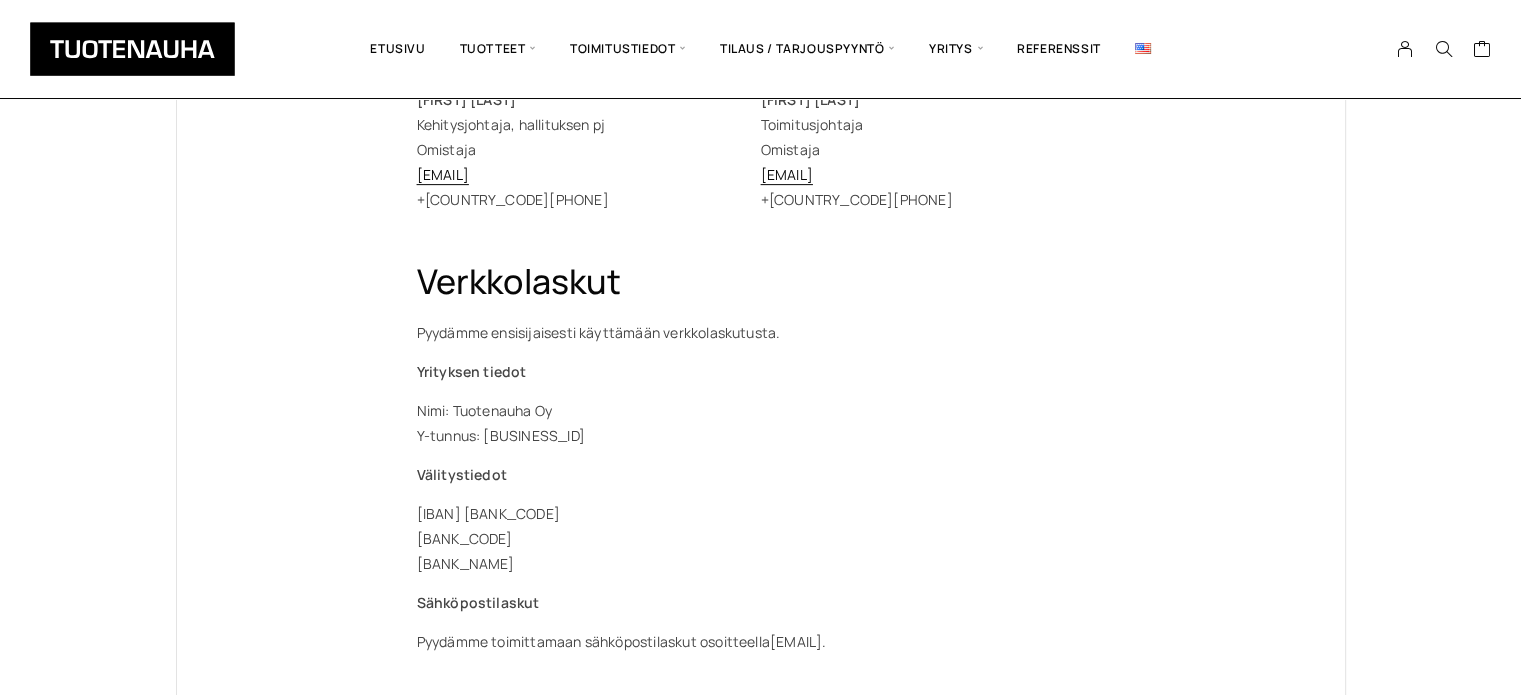 scroll, scrollTop: 597, scrollLeft: 0, axis: vertical 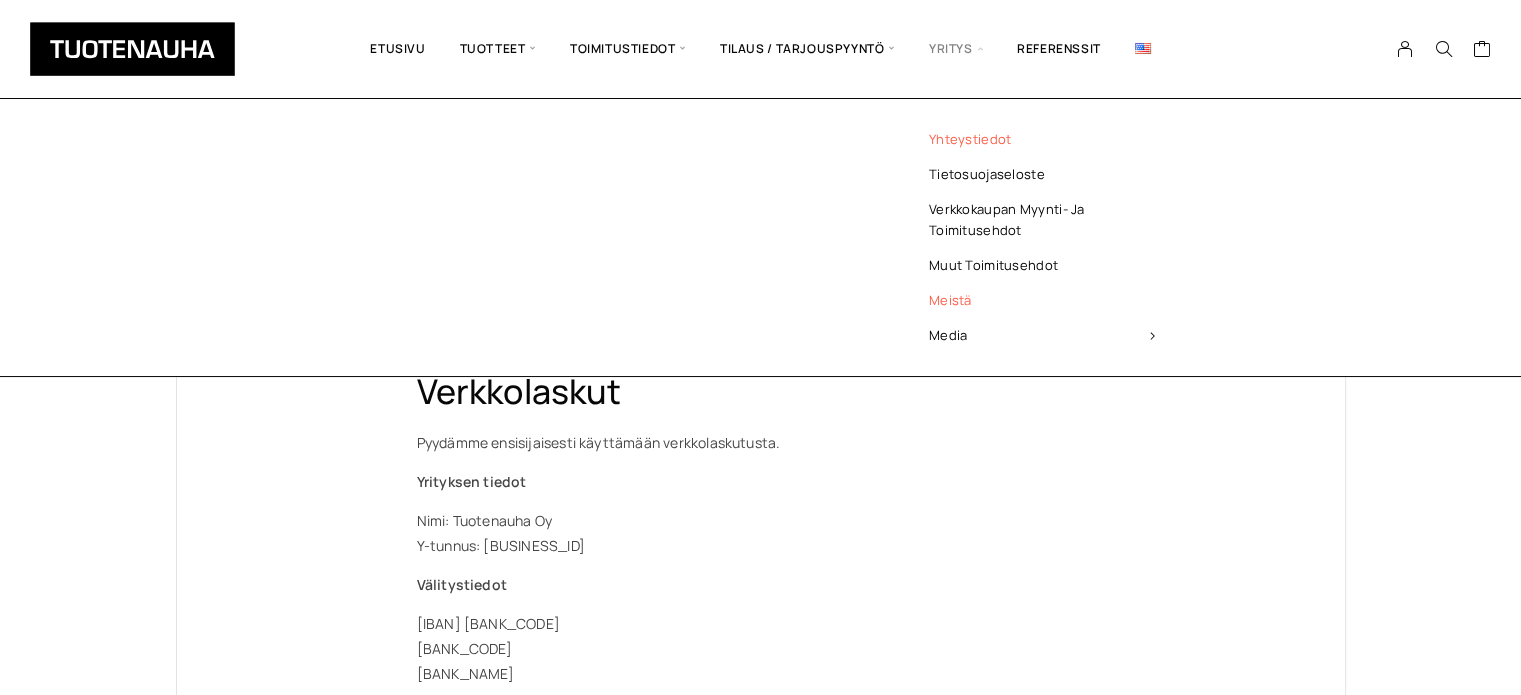 click on "Meistä" at bounding box center (1042, 300) 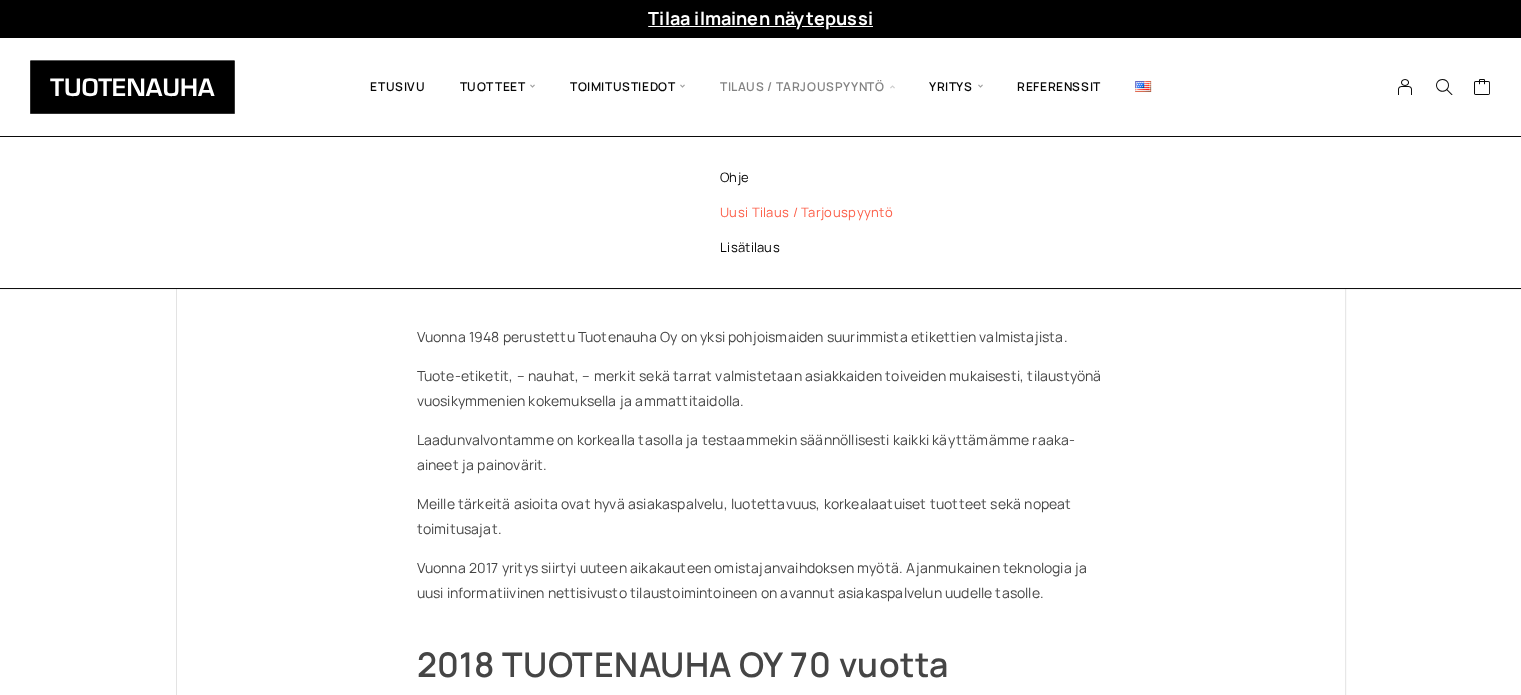 scroll, scrollTop: 0, scrollLeft: 0, axis: both 